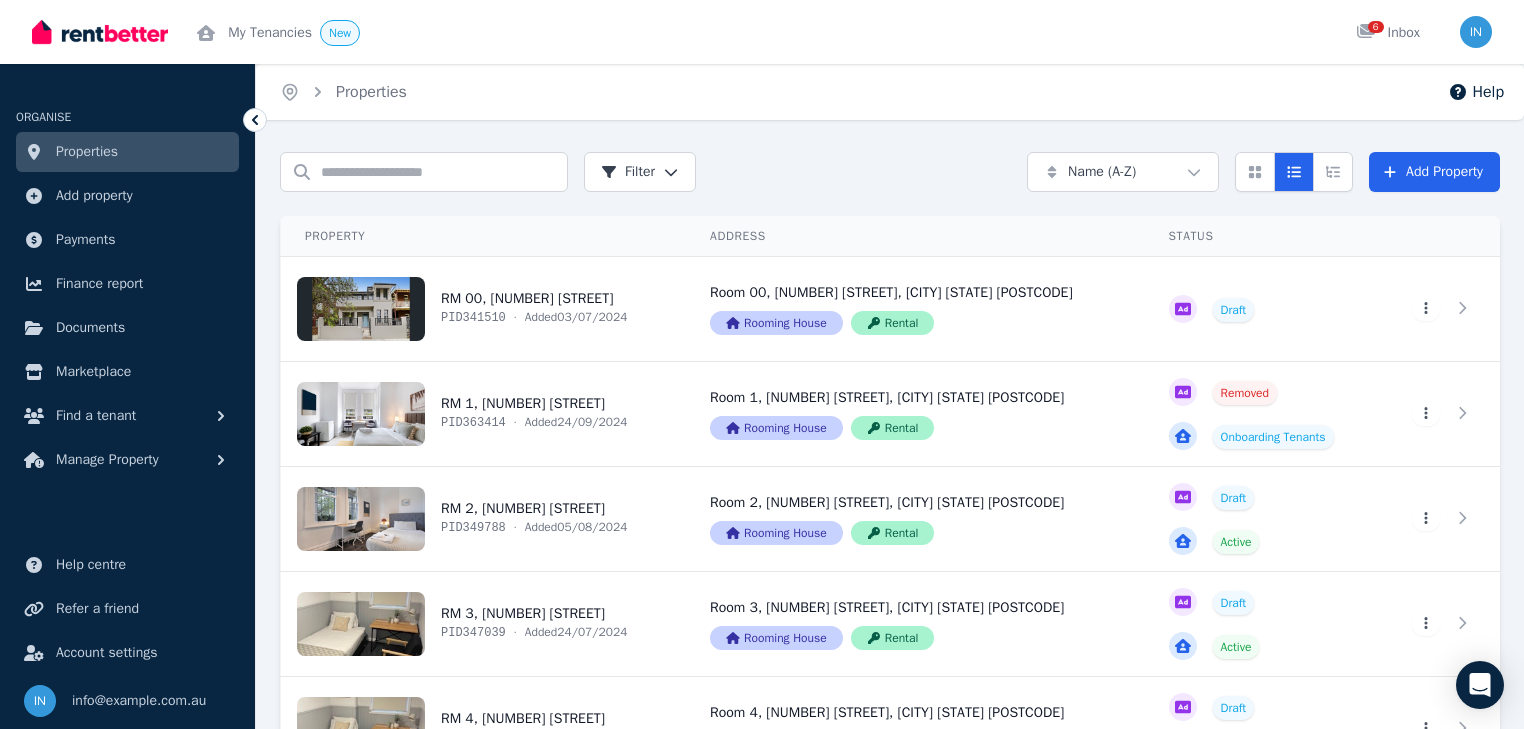 scroll, scrollTop: 0, scrollLeft: 0, axis: both 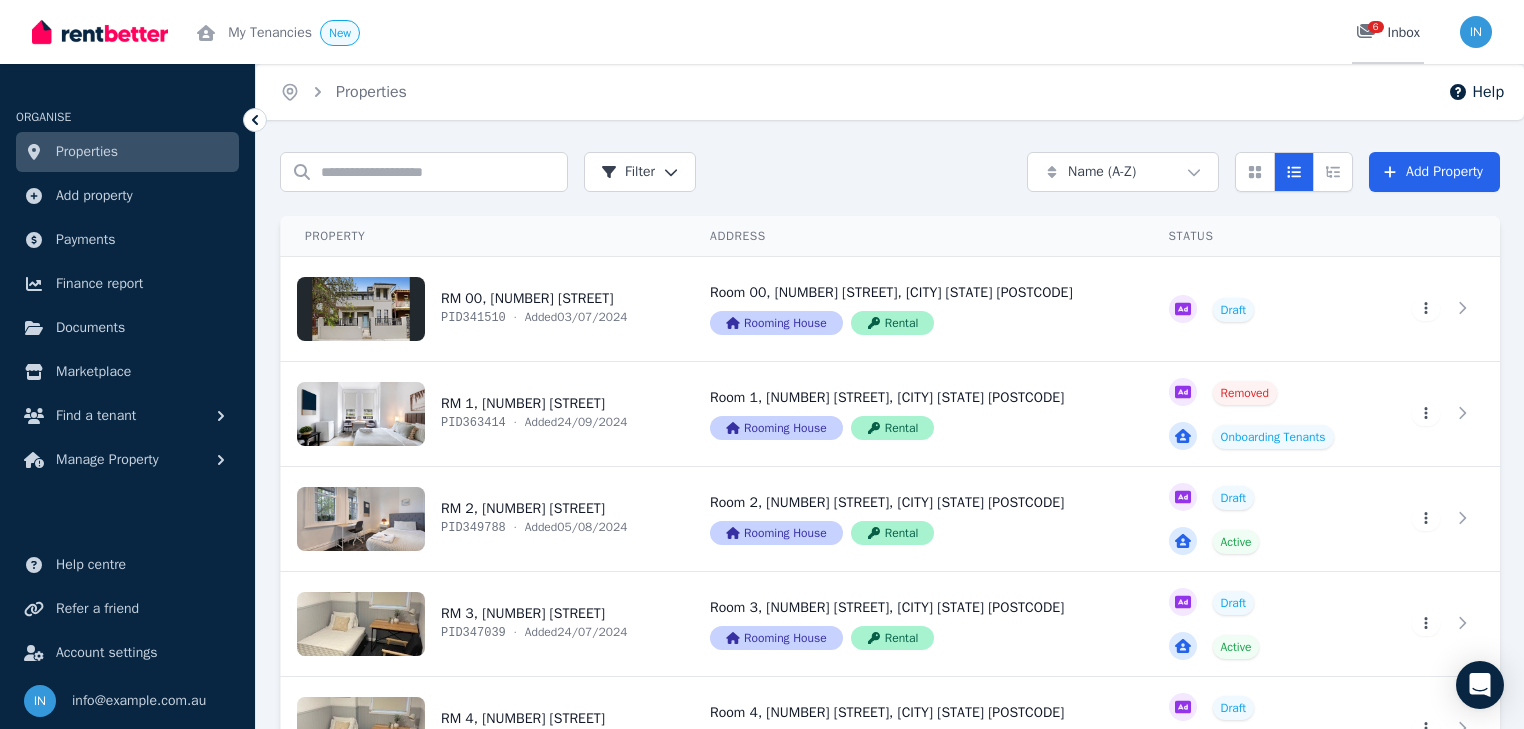click on "6 Inbox" at bounding box center [1388, 33] 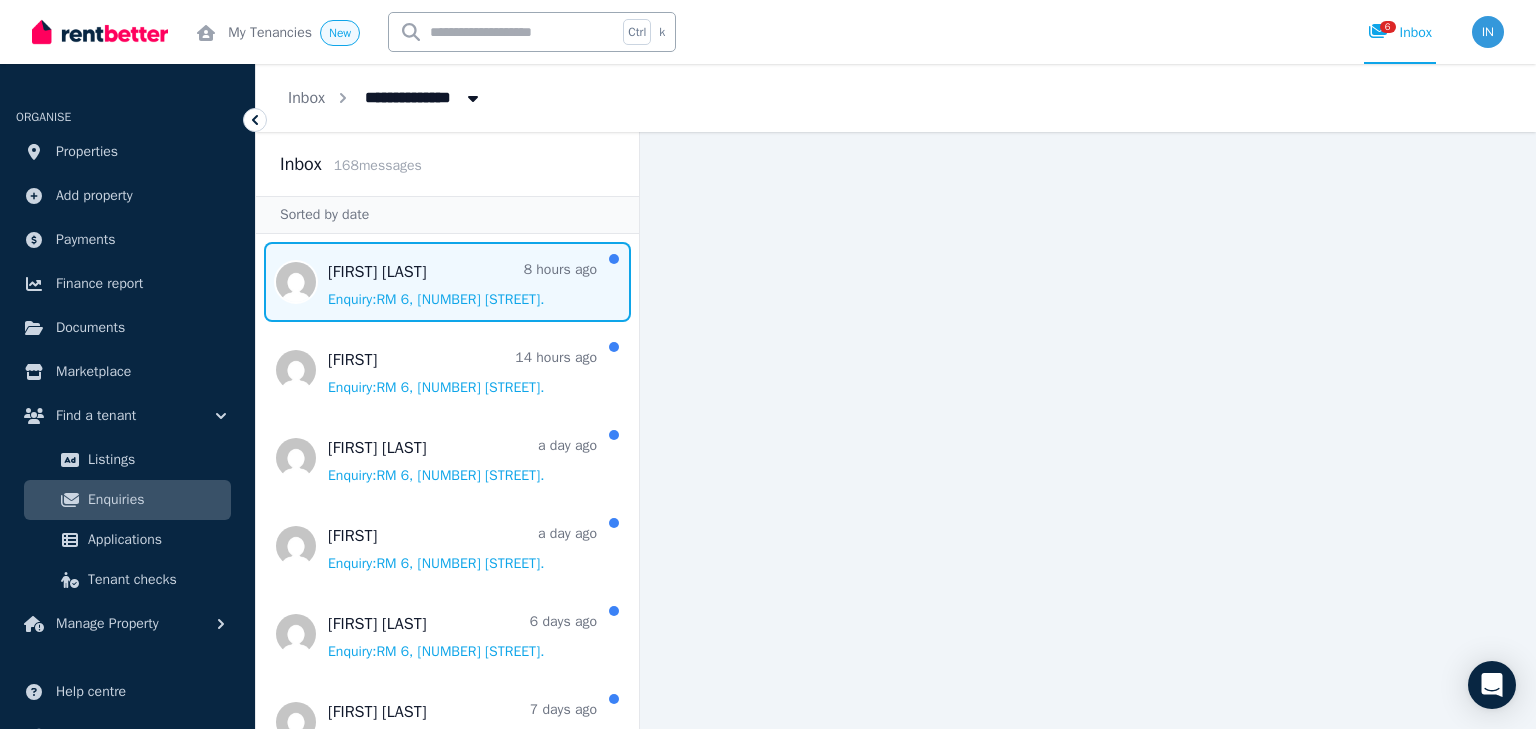 click at bounding box center (447, 282) 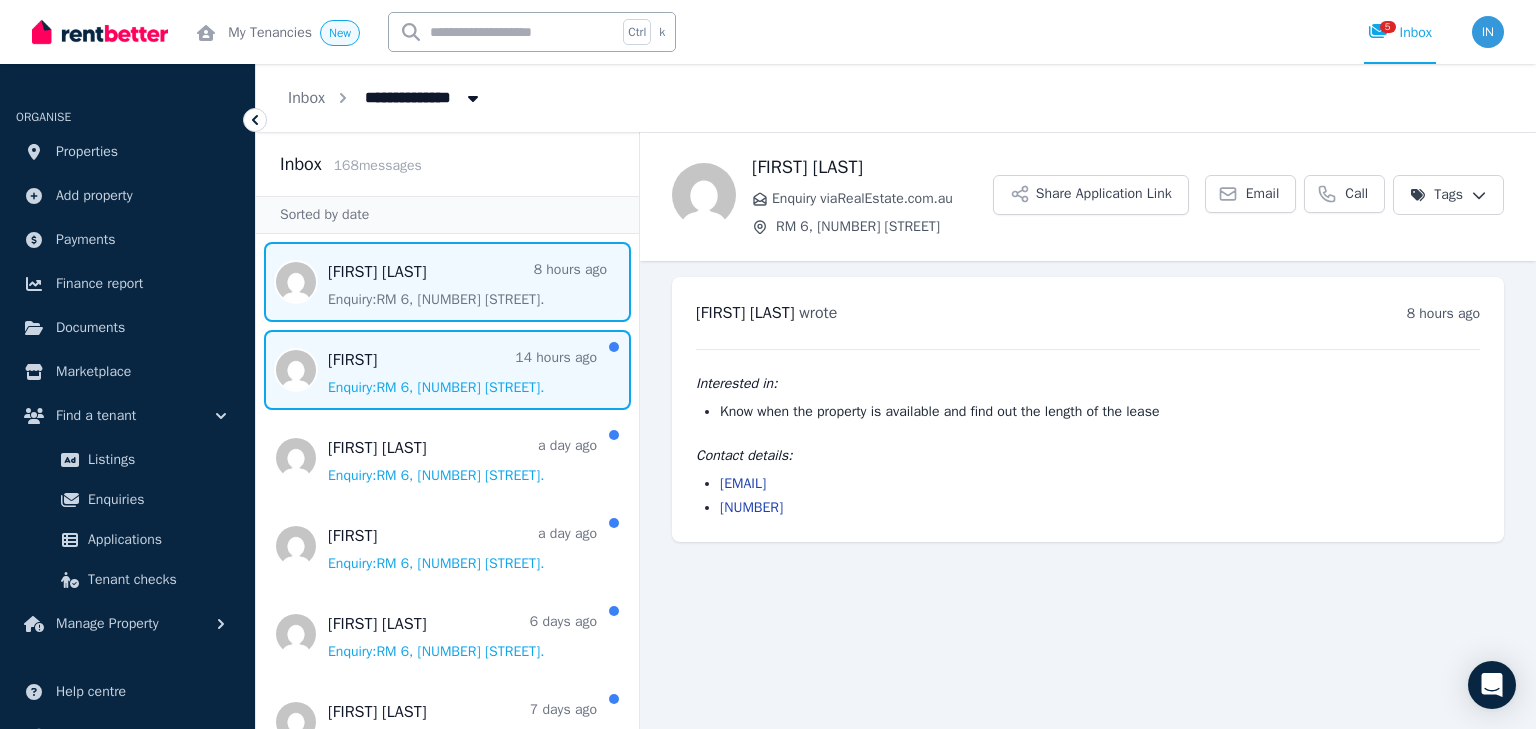 click at bounding box center (447, 370) 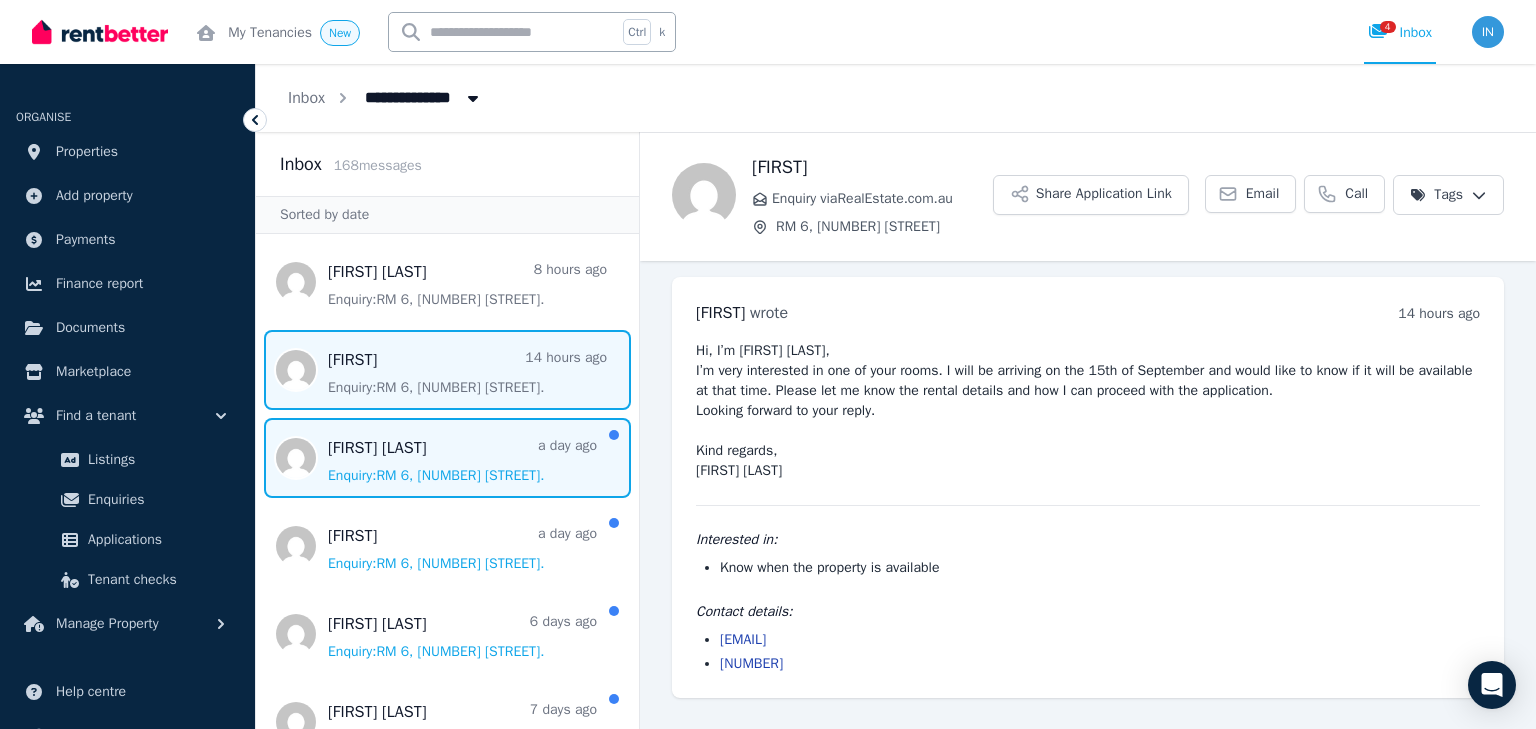 click at bounding box center (447, 458) 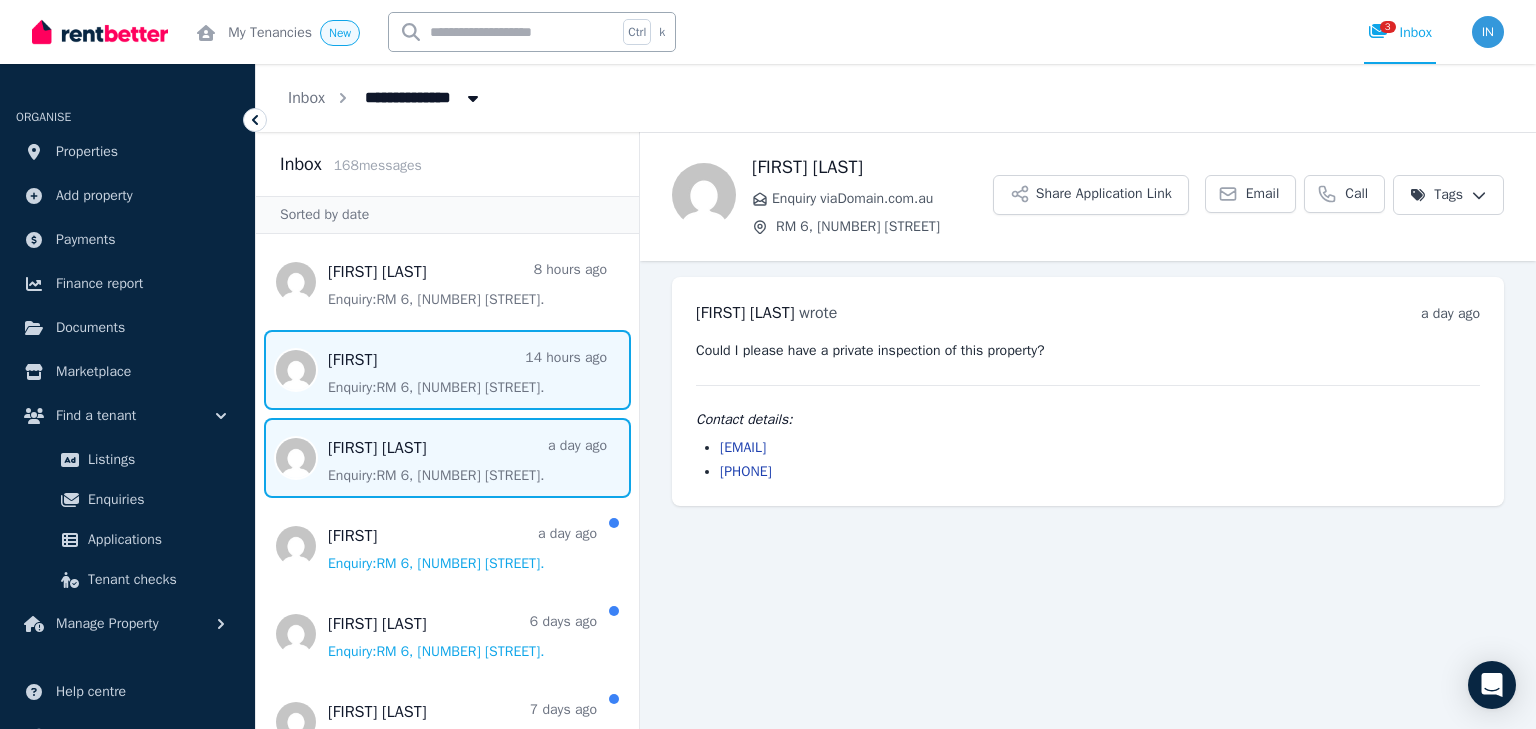 click at bounding box center [447, 370] 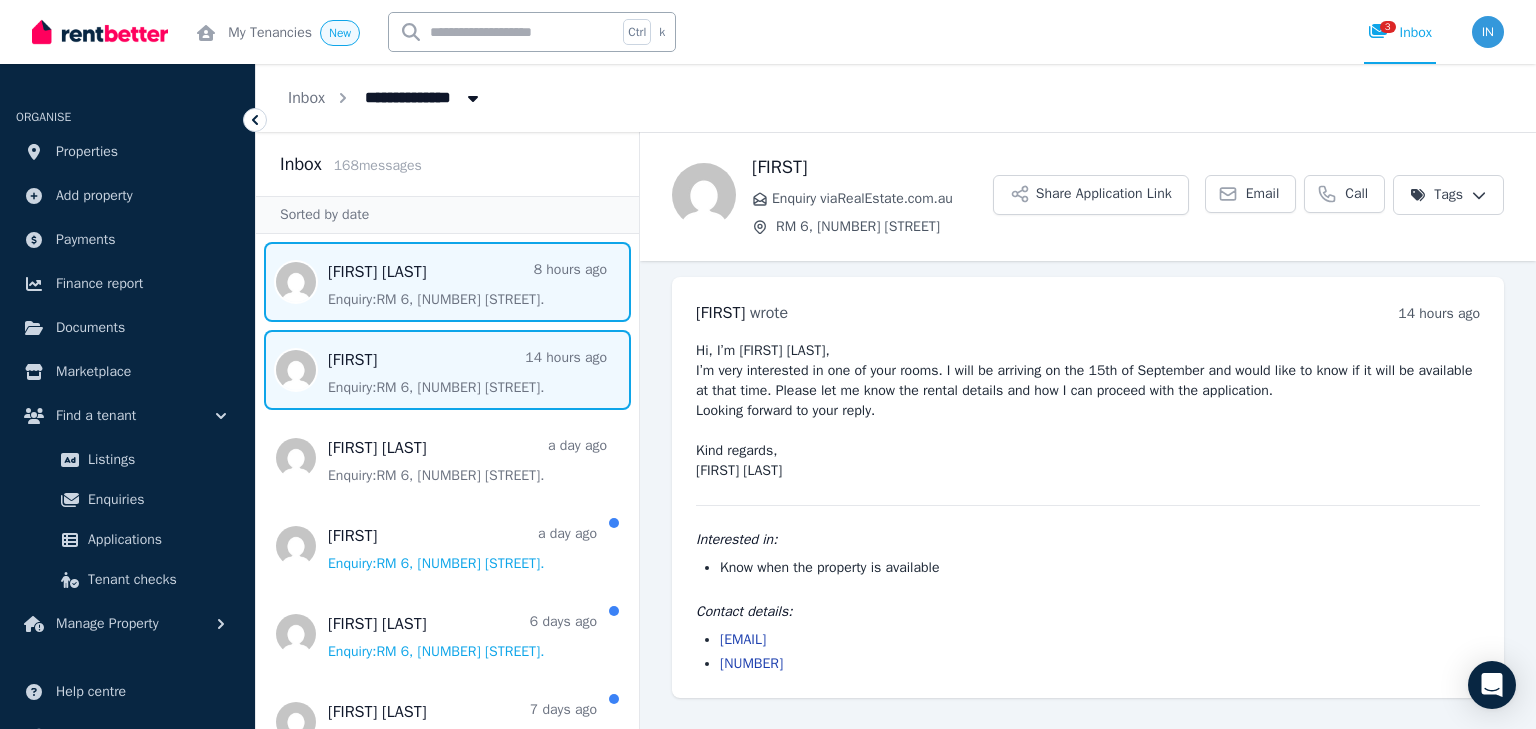 click at bounding box center [447, 282] 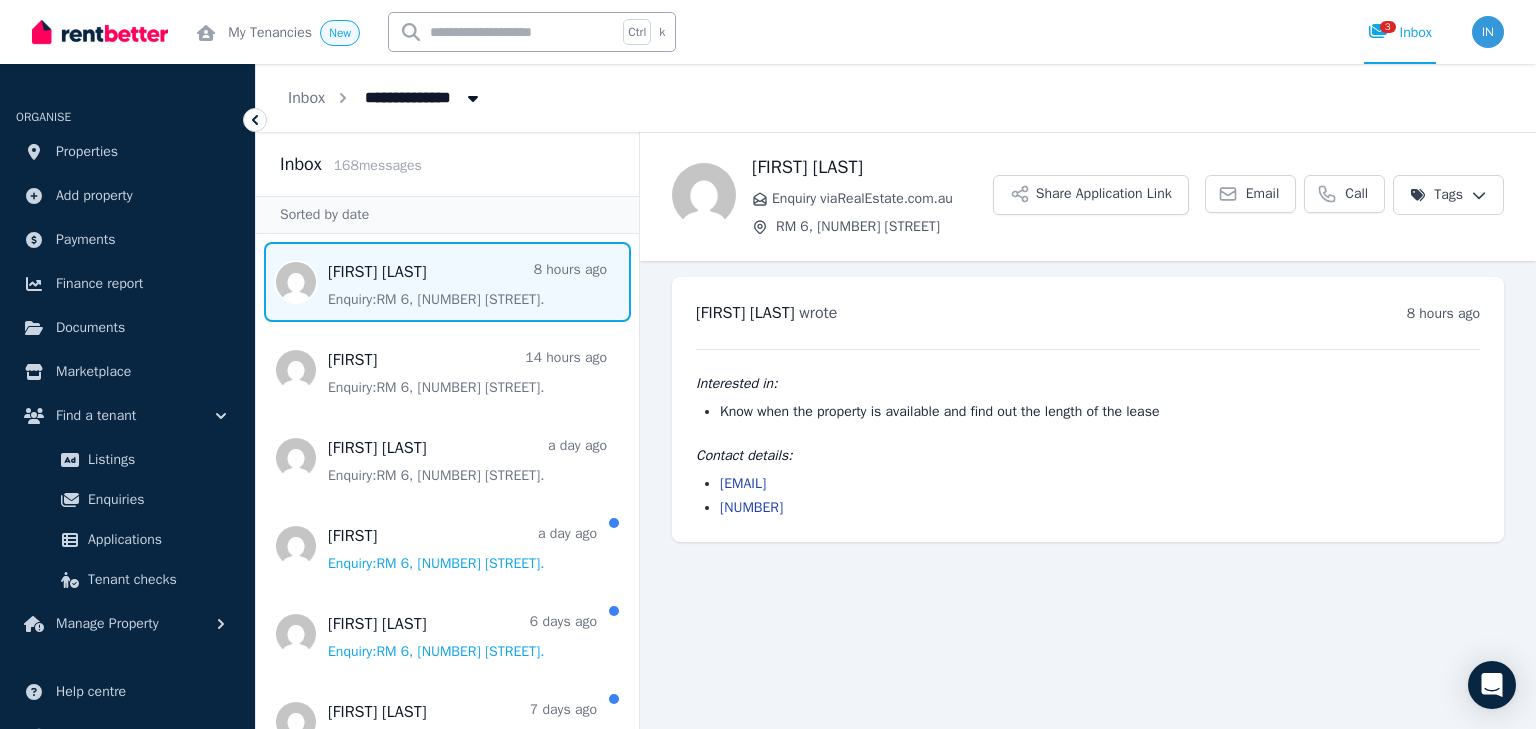 drag, startPoint x: 436, startPoint y: 279, endPoint x: 392, endPoint y: 304, distance: 50.606323 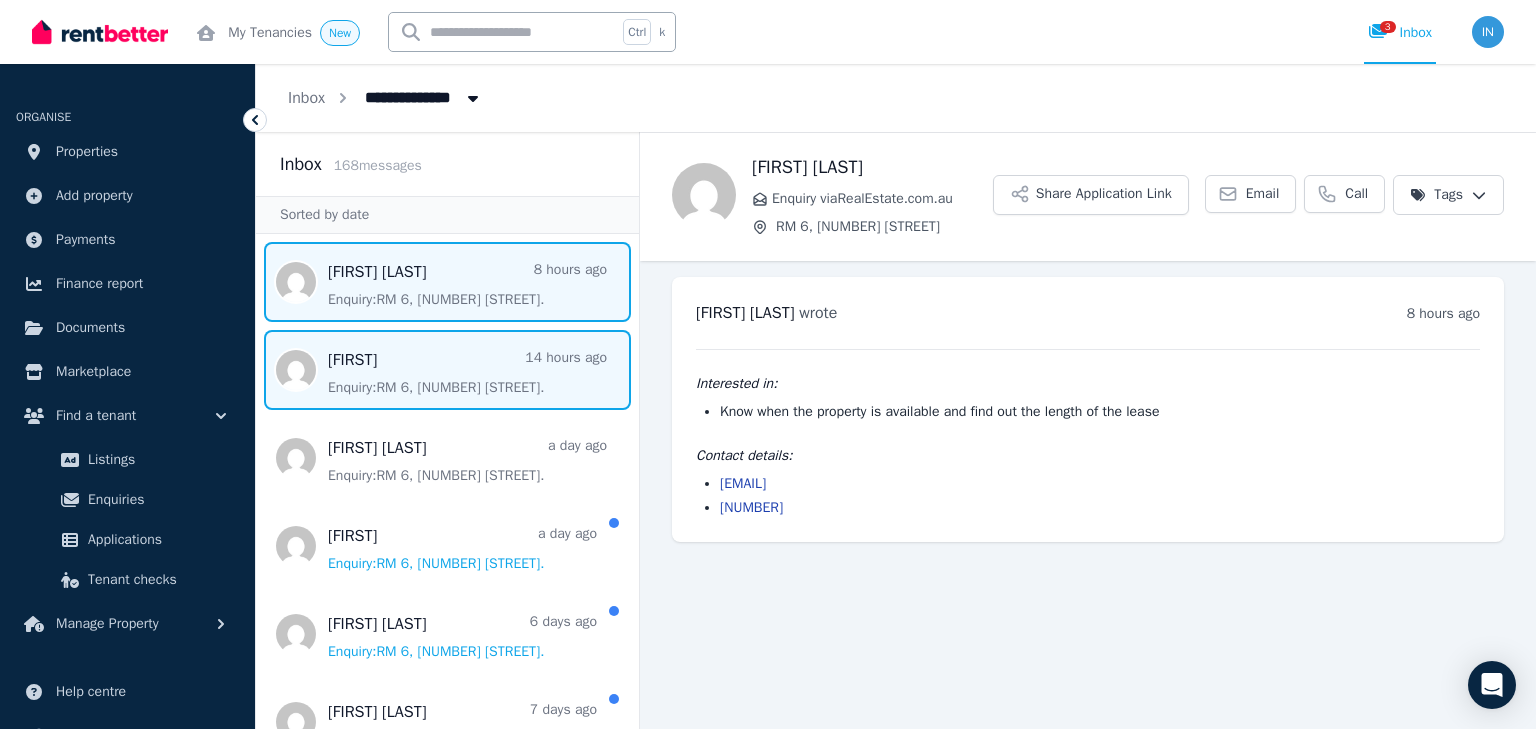 drag, startPoint x: 392, startPoint y: 304, endPoint x: 361, endPoint y: 380, distance: 82.07923 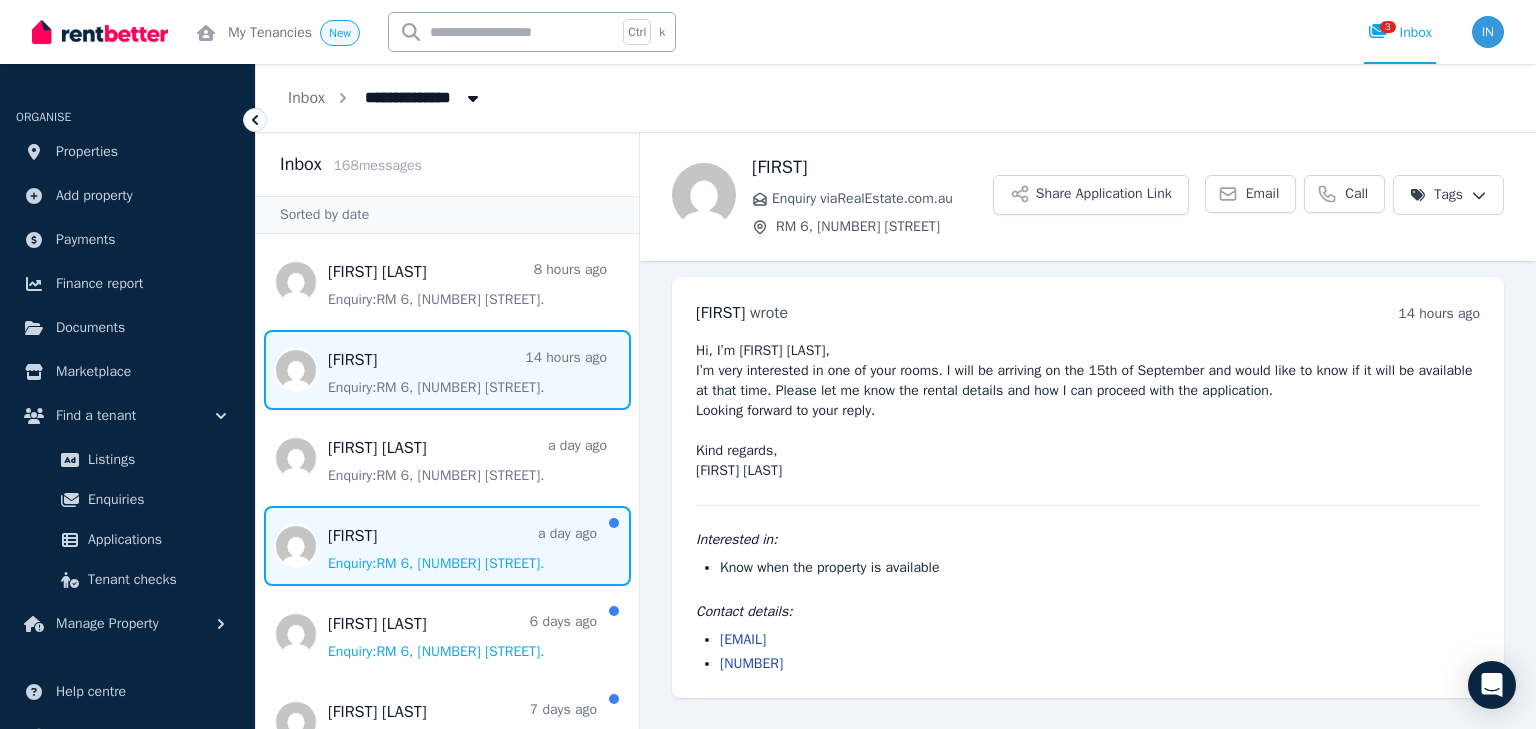 click at bounding box center (447, 546) 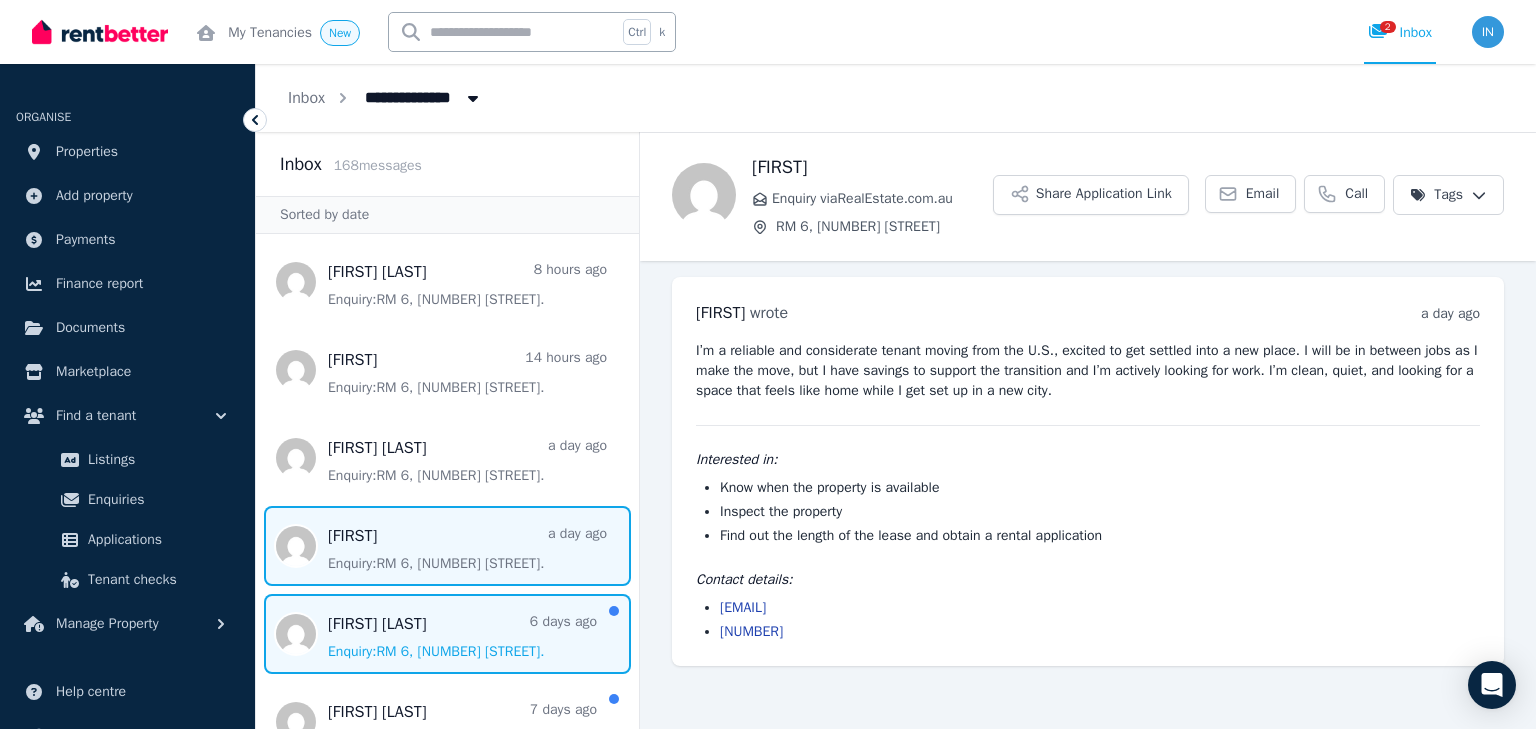 click at bounding box center [447, 634] 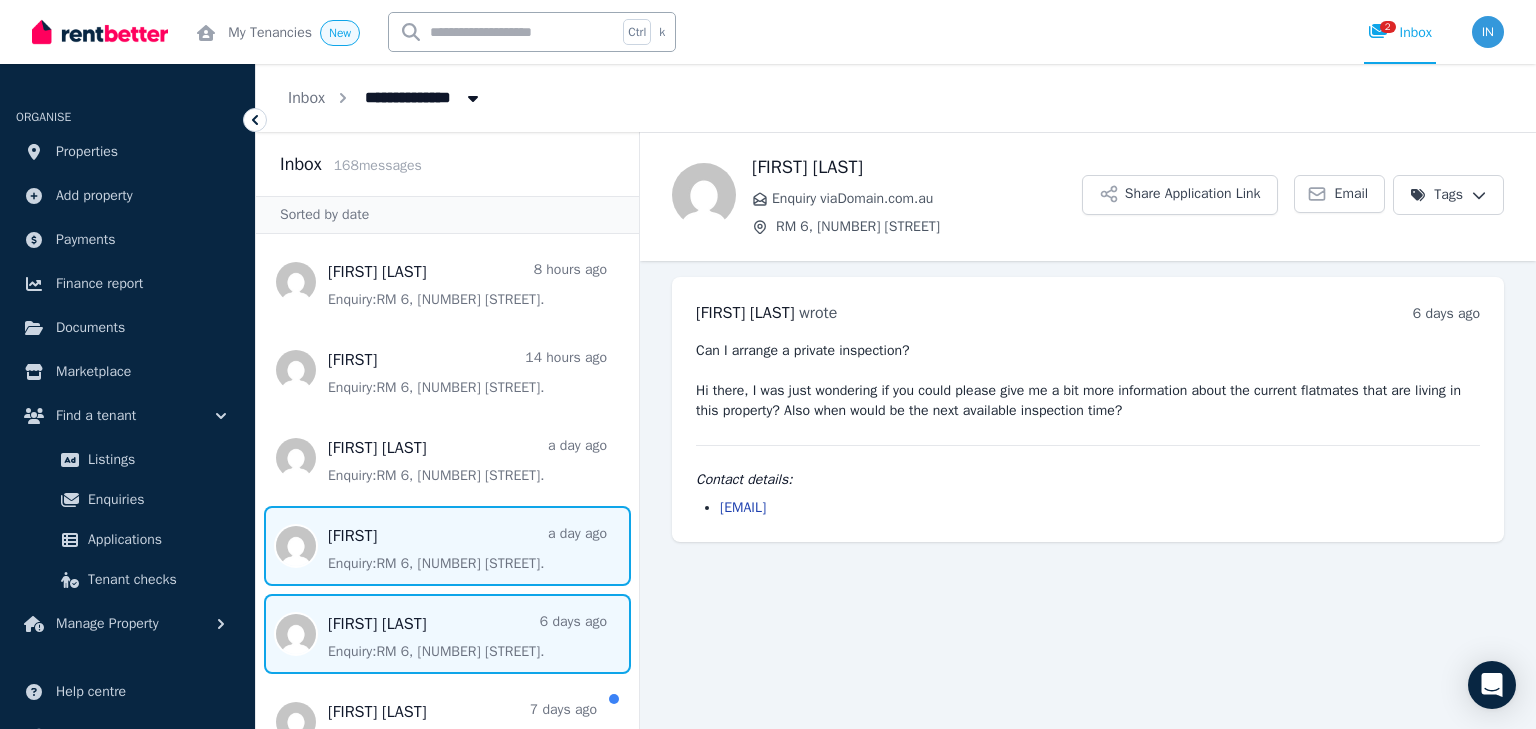 click at bounding box center [447, 546] 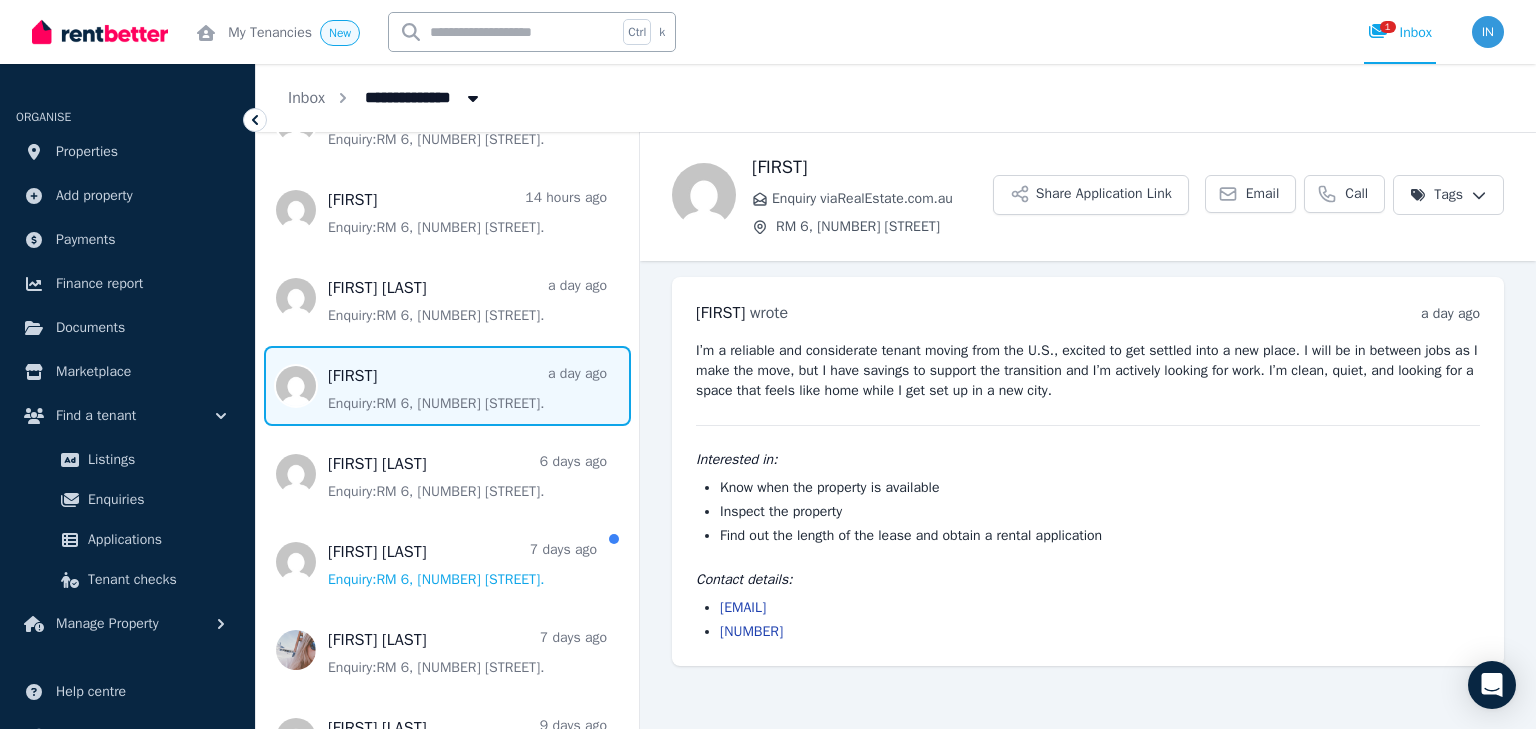 scroll, scrollTop: 240, scrollLeft: 0, axis: vertical 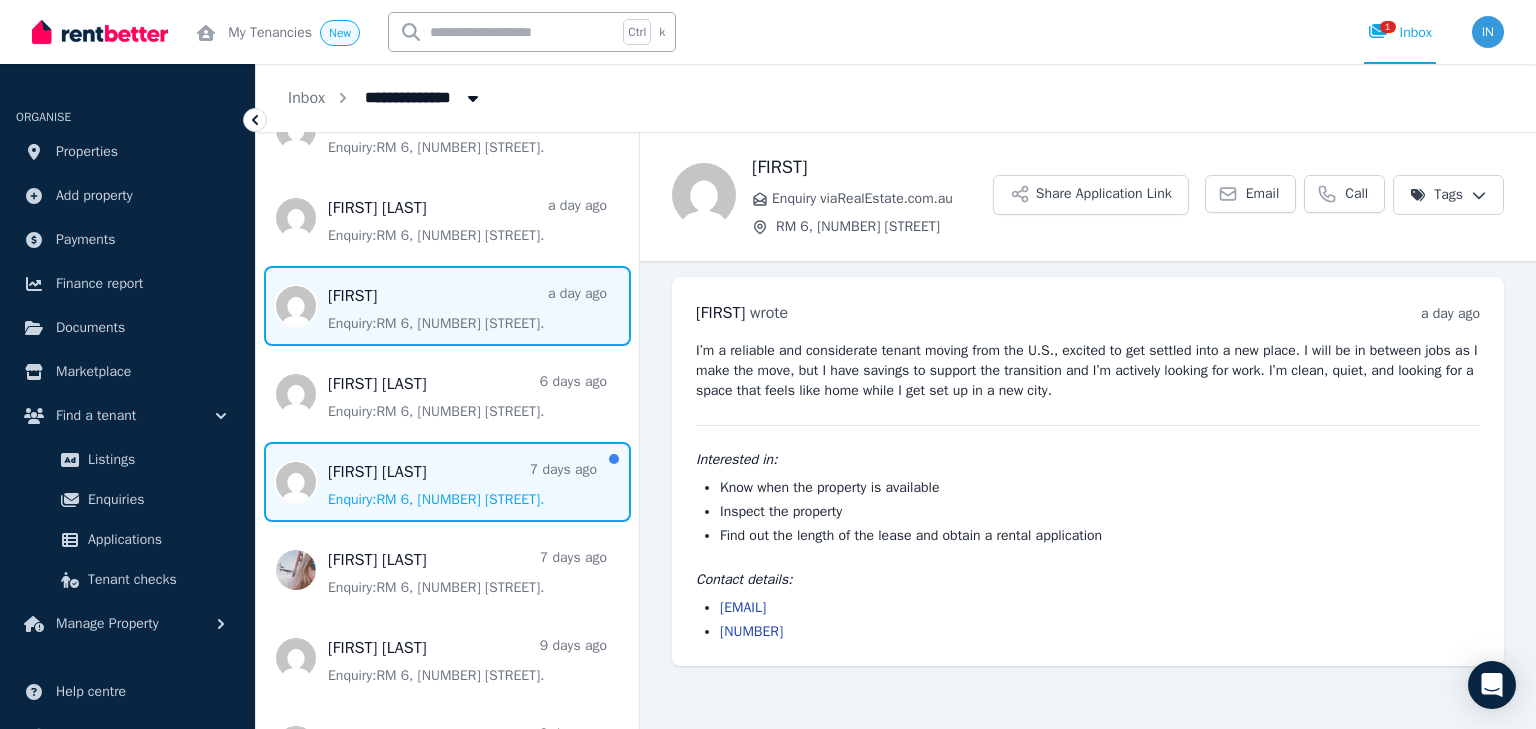 click at bounding box center [447, 482] 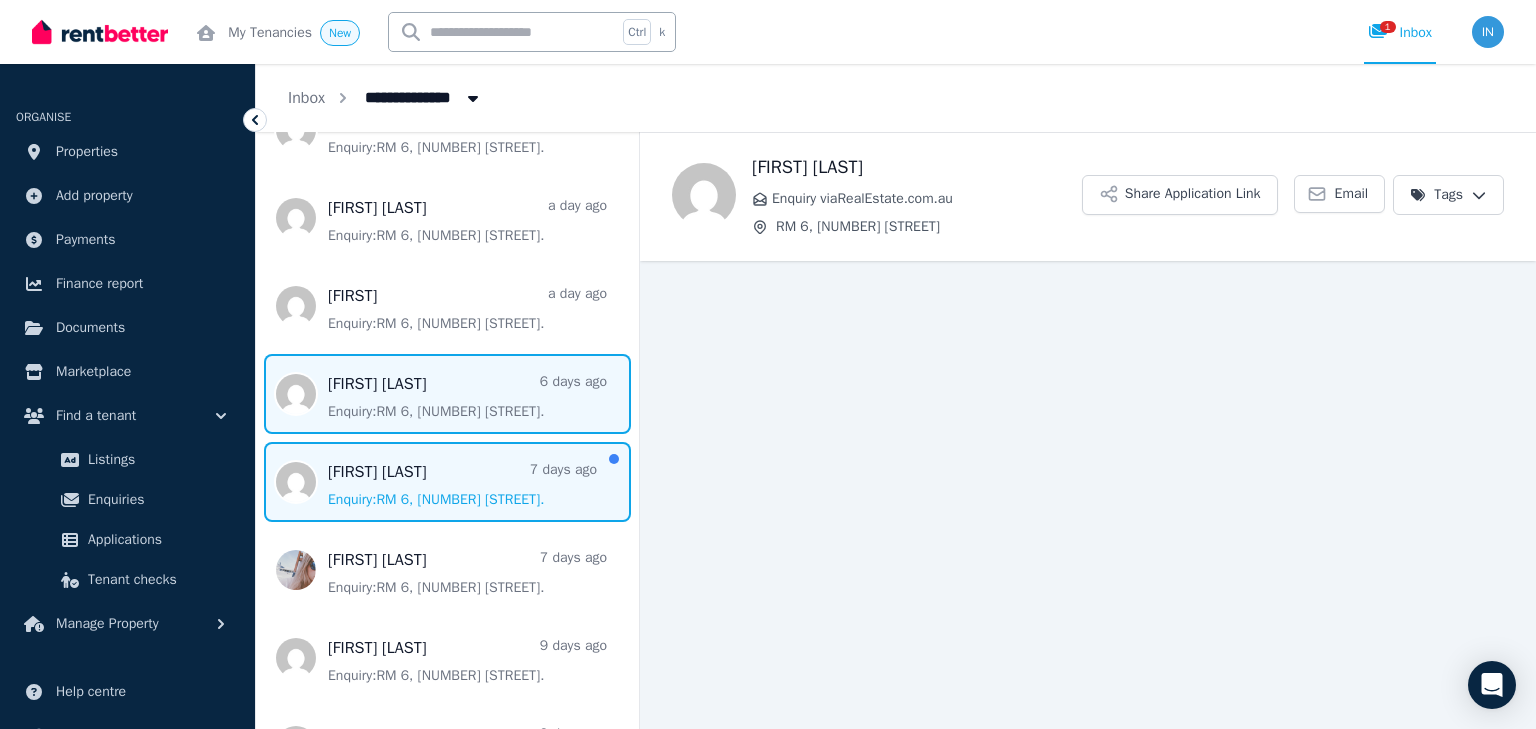 click at bounding box center (447, 394) 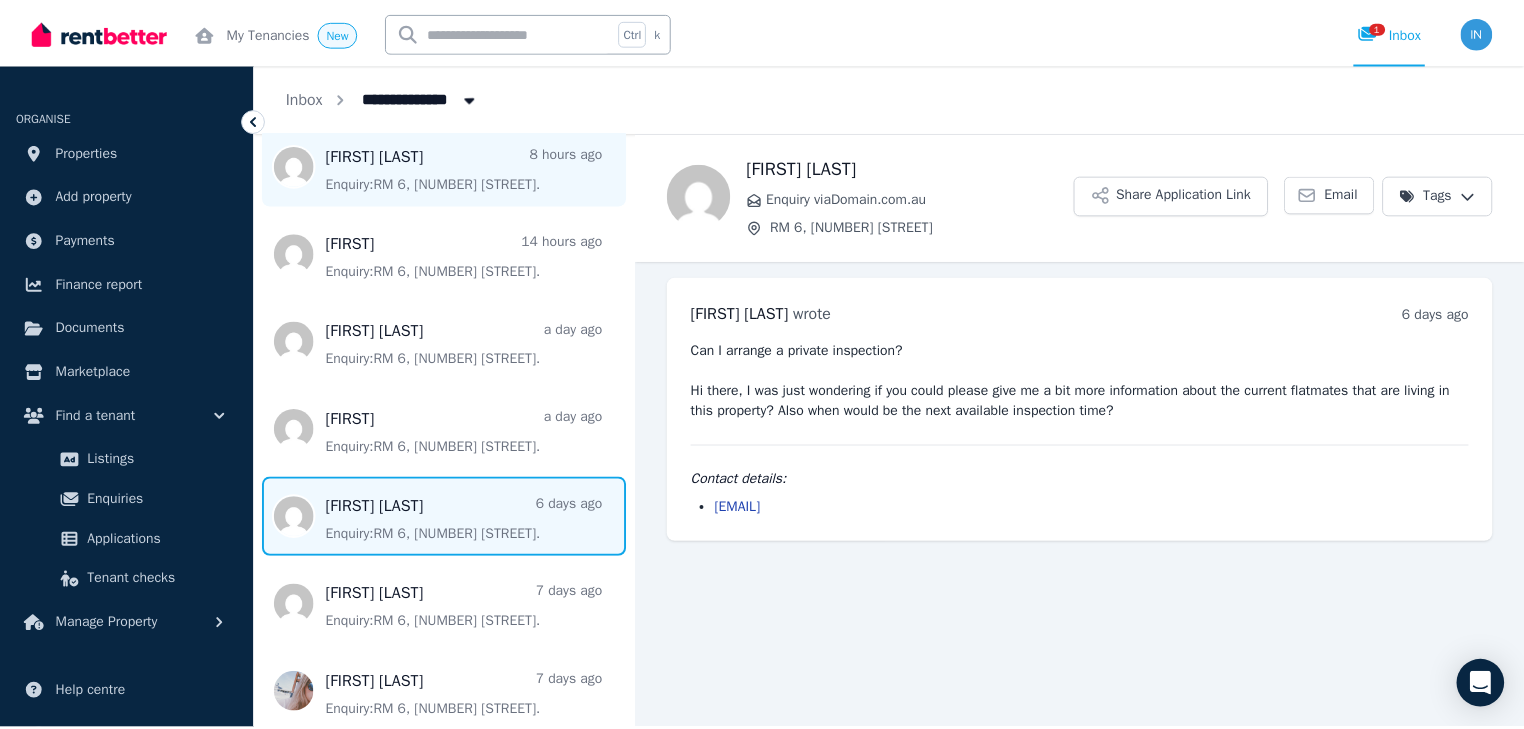 scroll, scrollTop: 0, scrollLeft: 0, axis: both 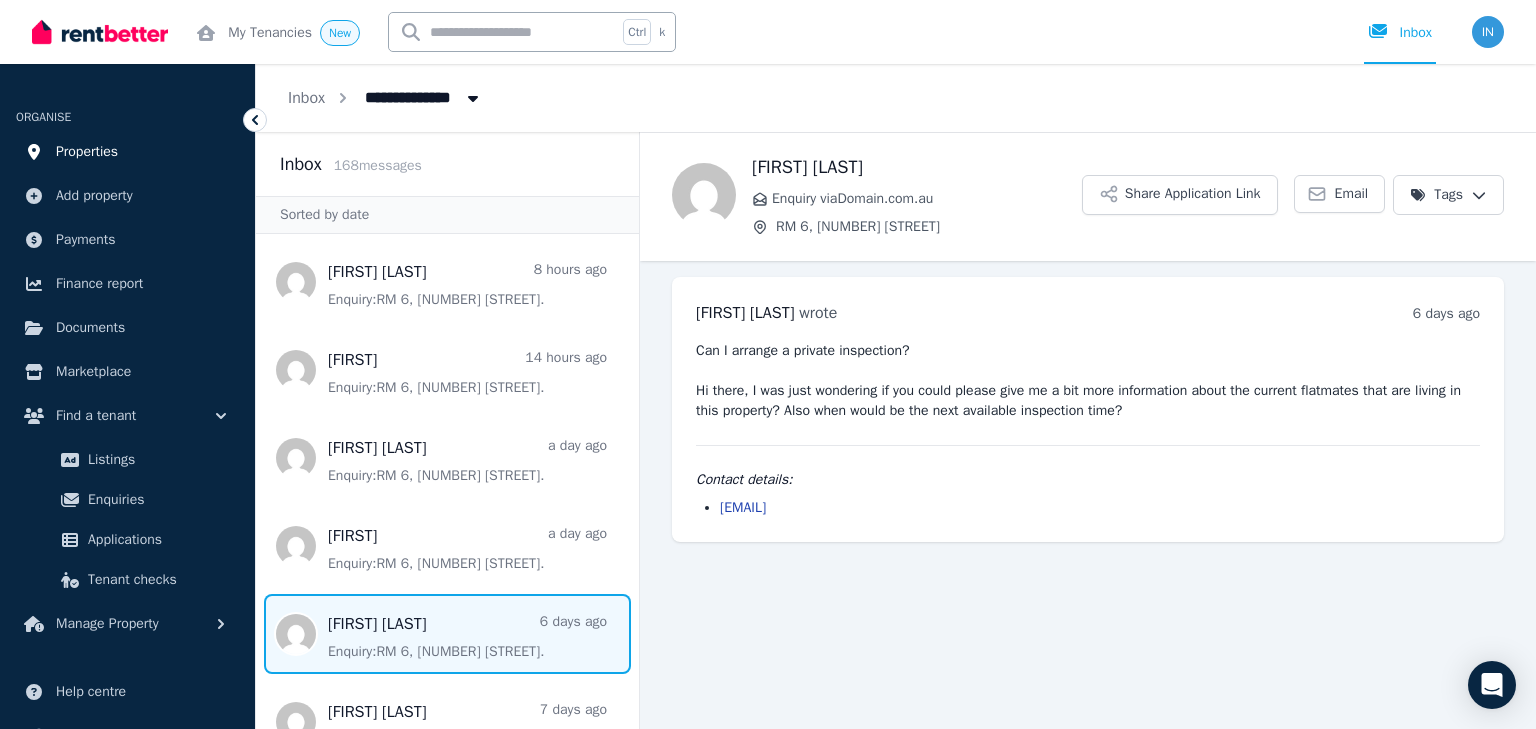 click on "Properties" at bounding box center (87, 152) 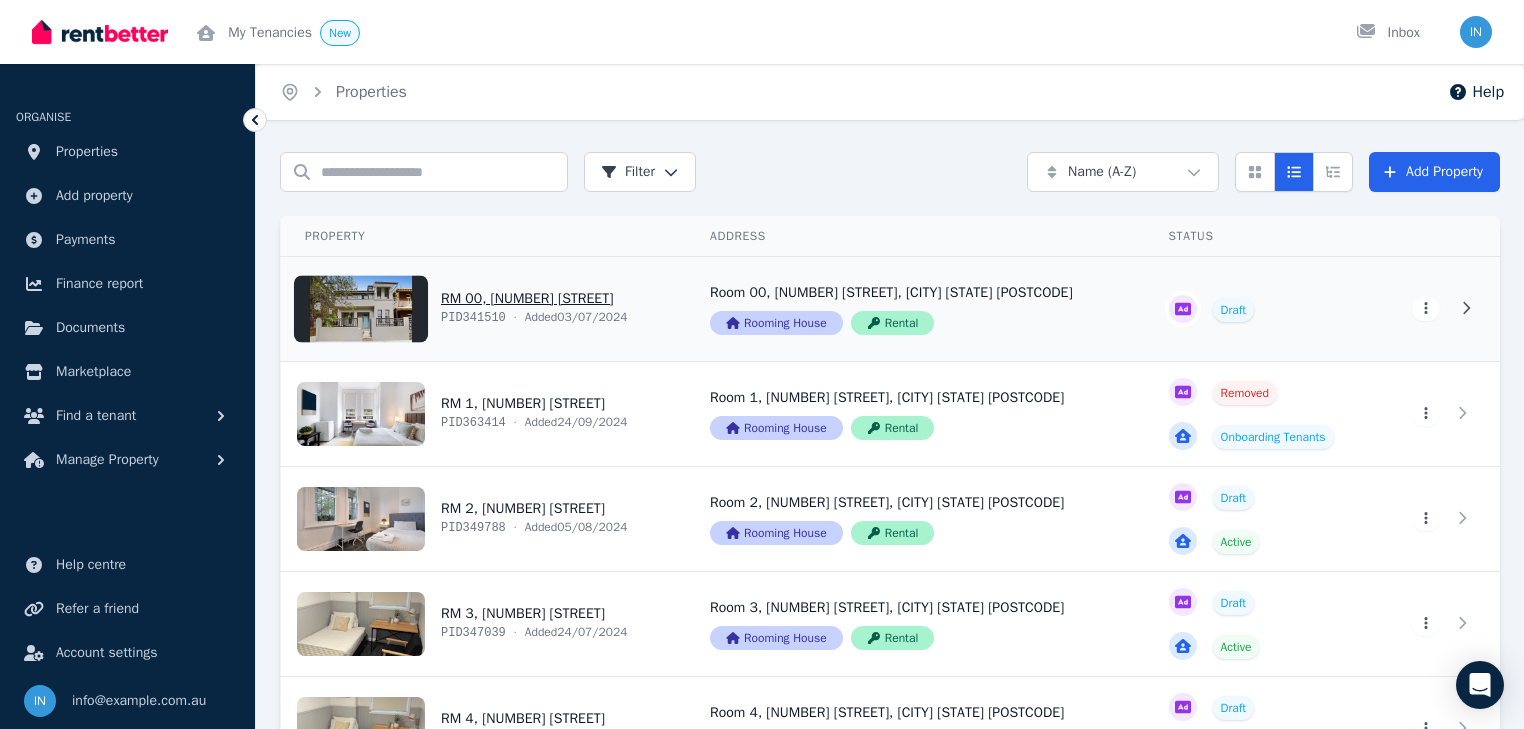 click on "View property details" at bounding box center [483, 309] 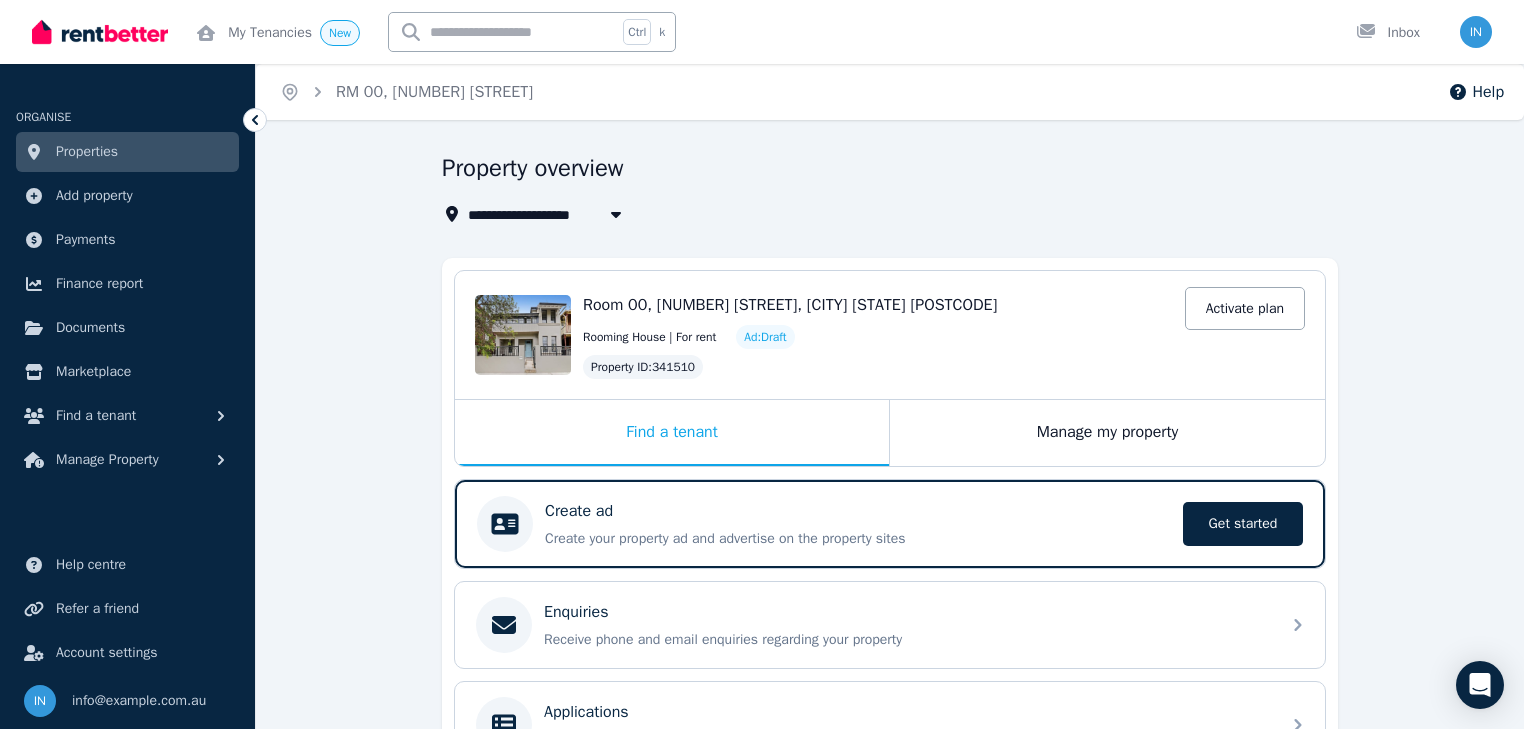 click on "Room 00, [NUMBER] [STREET], [CITY] [STATE] [POSTCODE]" at bounding box center (878, 305) 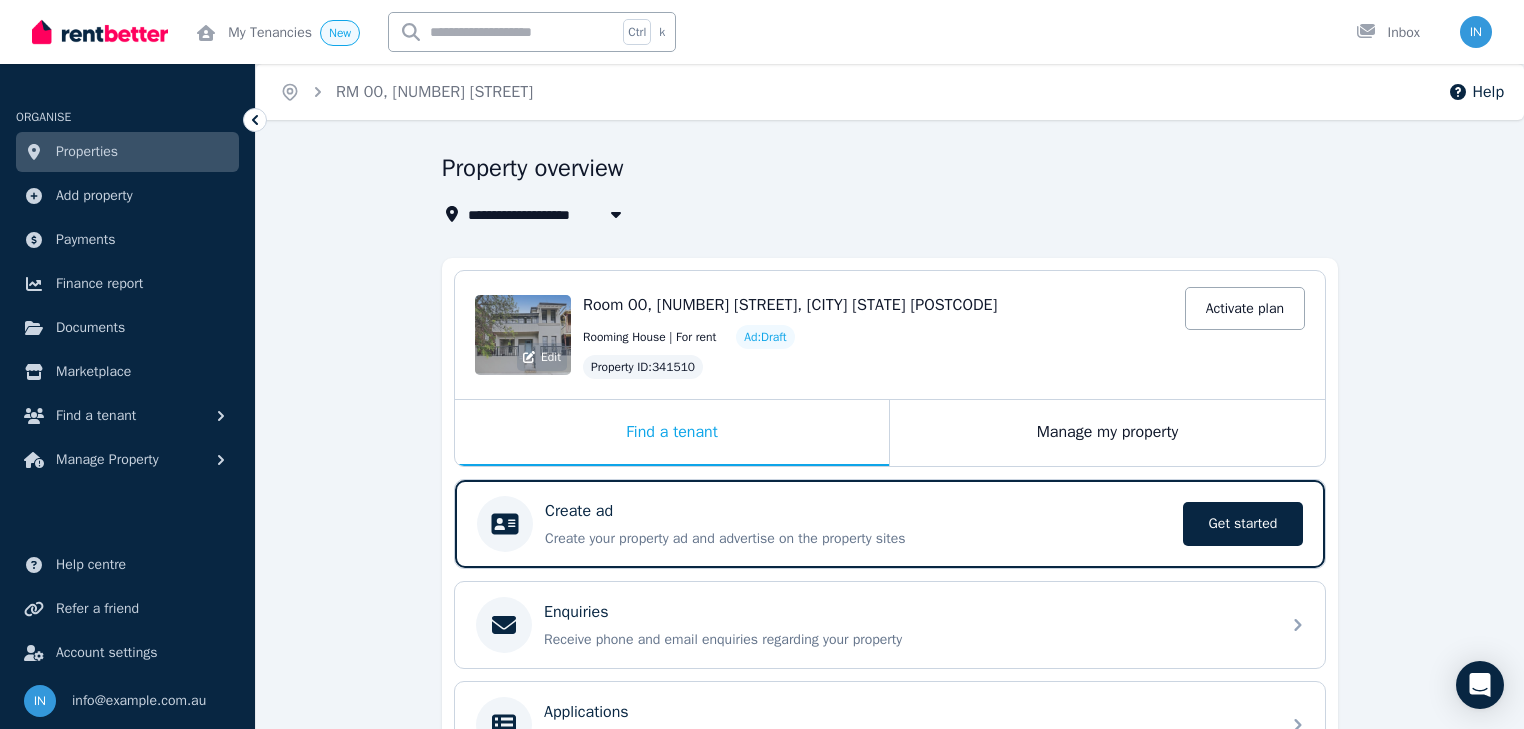 click on "Edit" at bounding box center (523, 335) 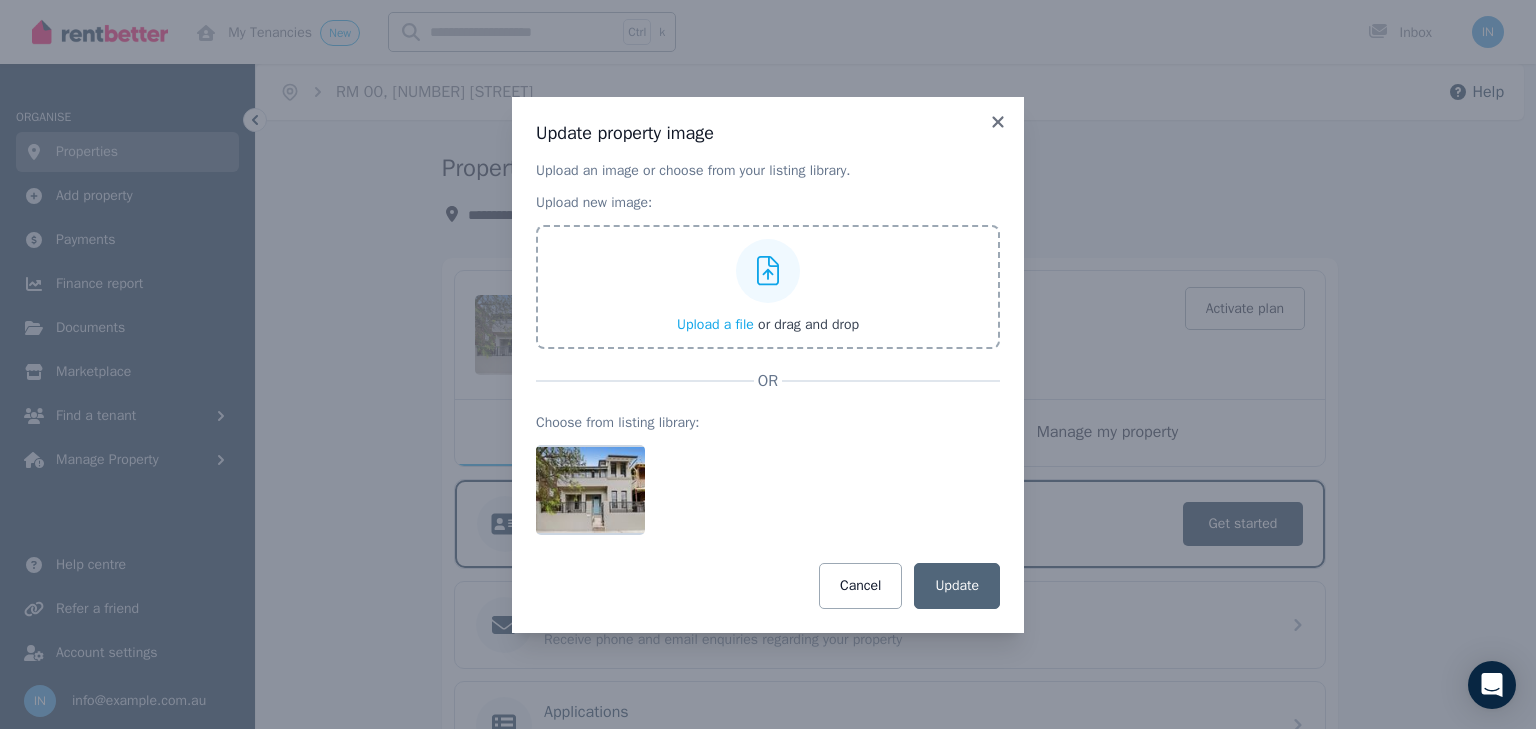 click on "Update property image" at bounding box center (768, 133) 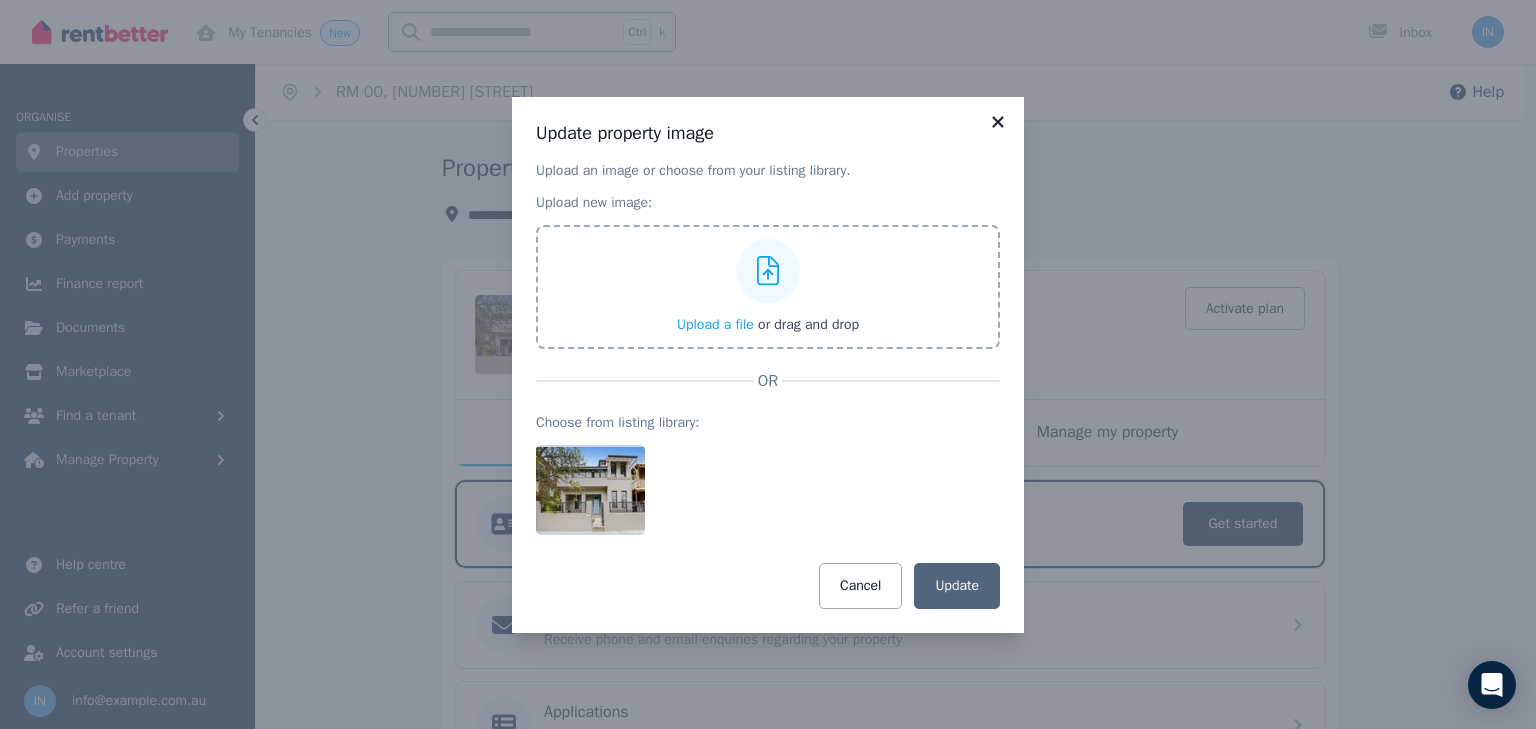 click 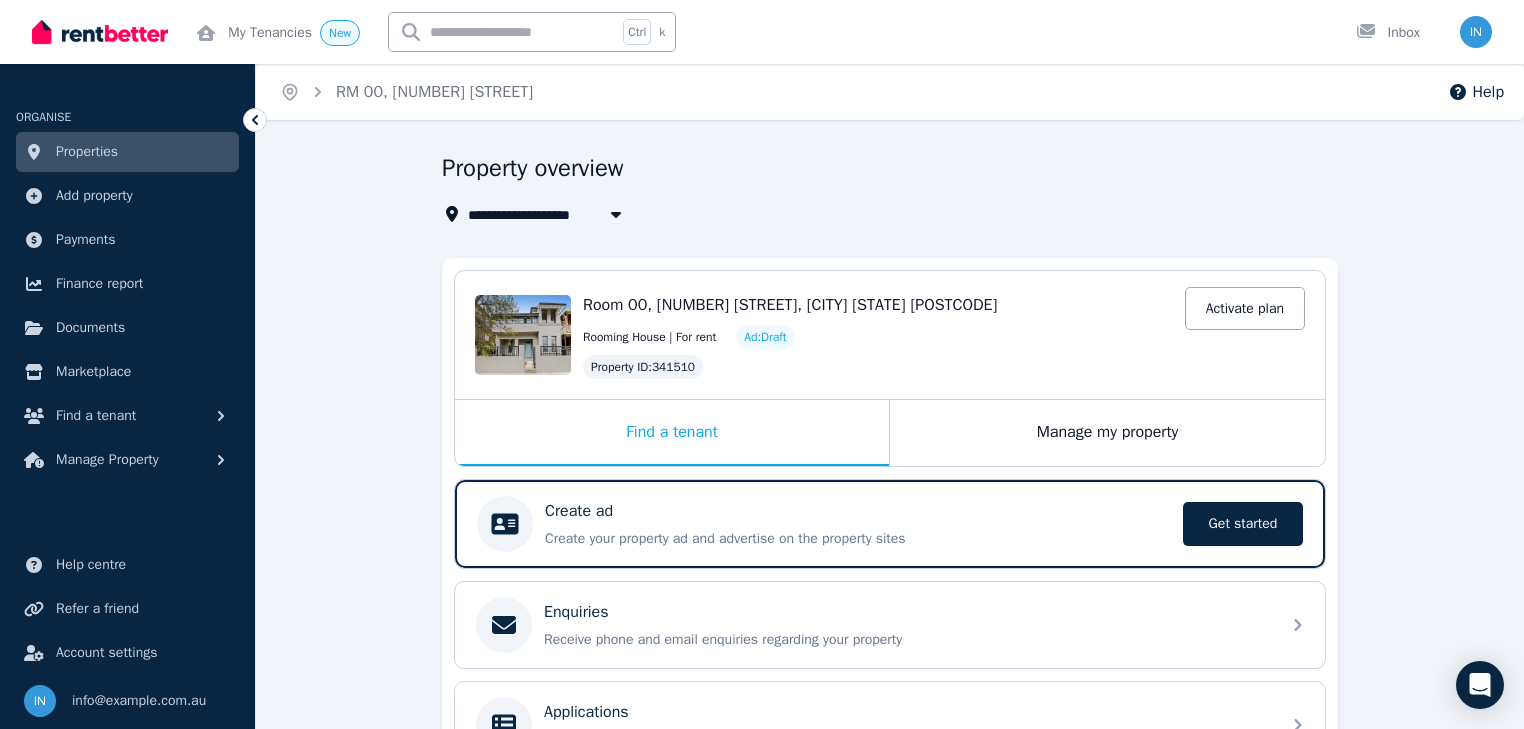 click on "Room 00, [NUMBER] [STREET], [CITY] [STATE] [POSTCODE]" at bounding box center (790, 305) 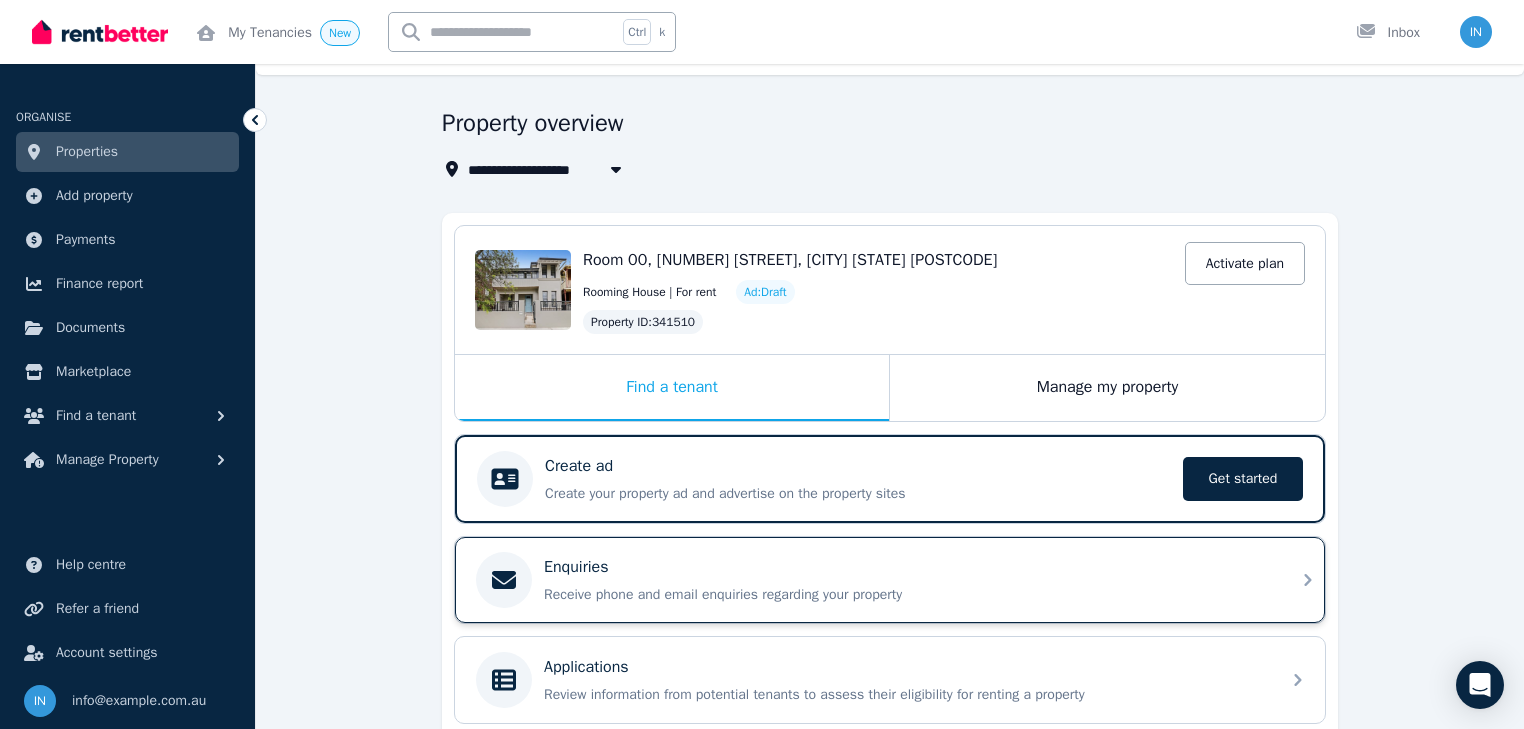 scroll, scrollTop: 0, scrollLeft: 0, axis: both 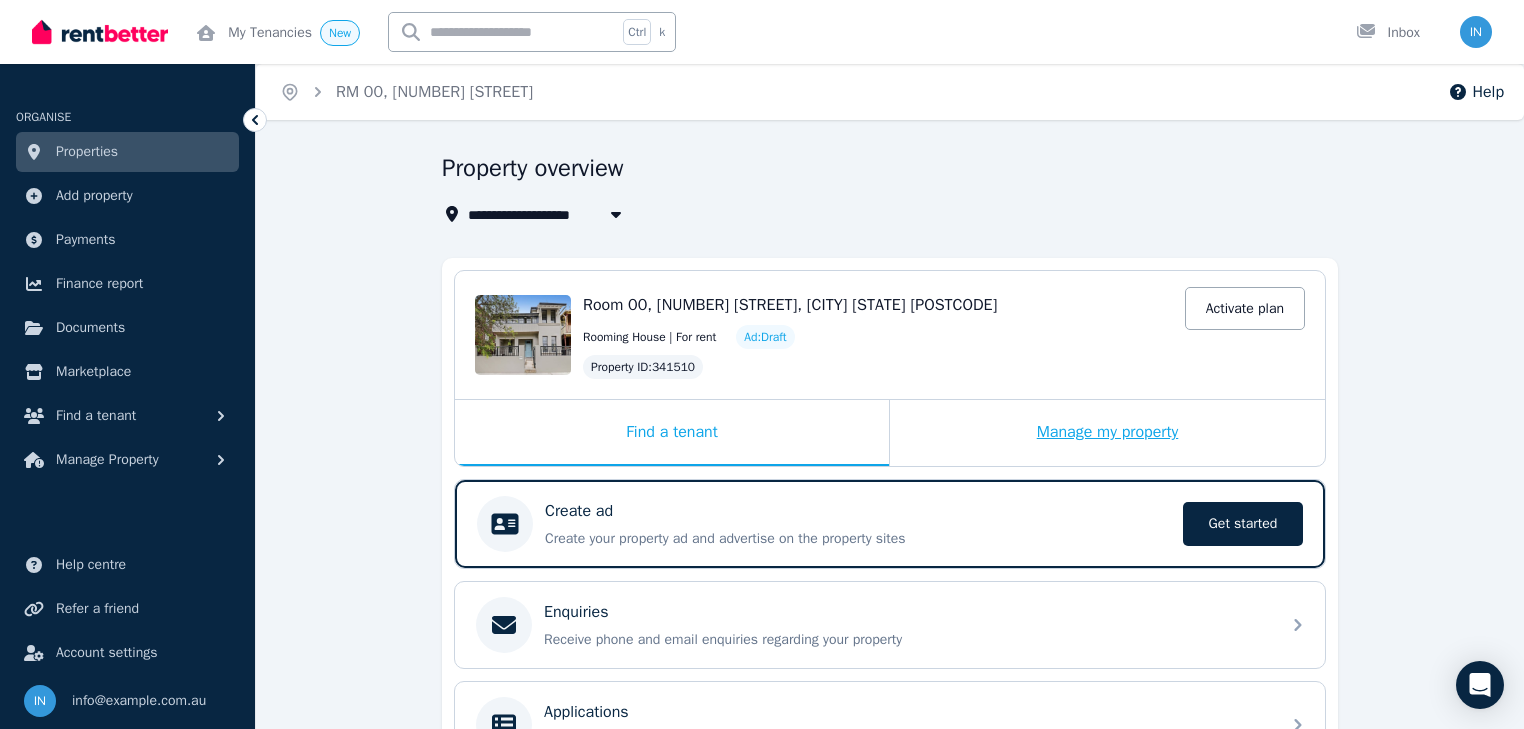 click on "Manage my property" at bounding box center [1107, 433] 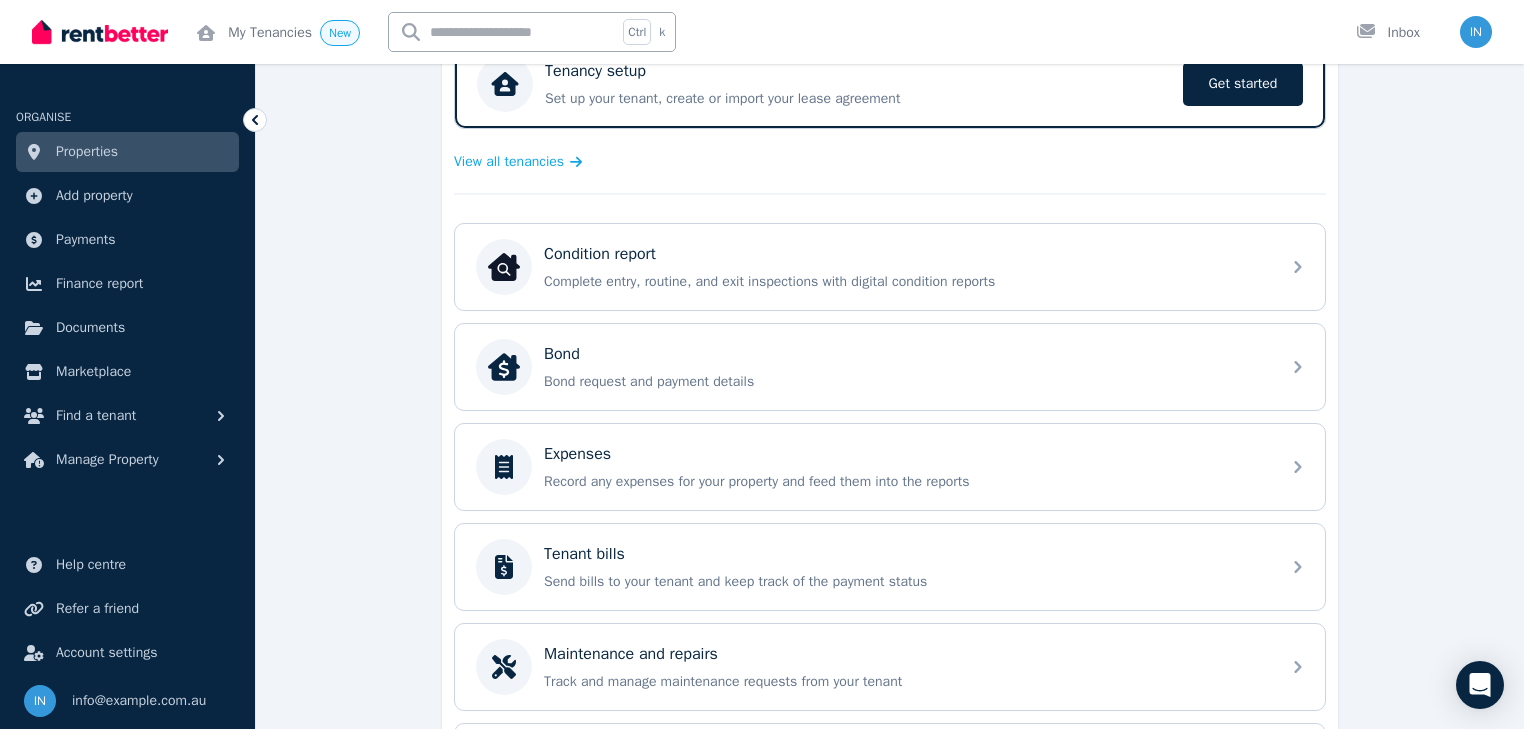 scroll, scrollTop: 480, scrollLeft: 0, axis: vertical 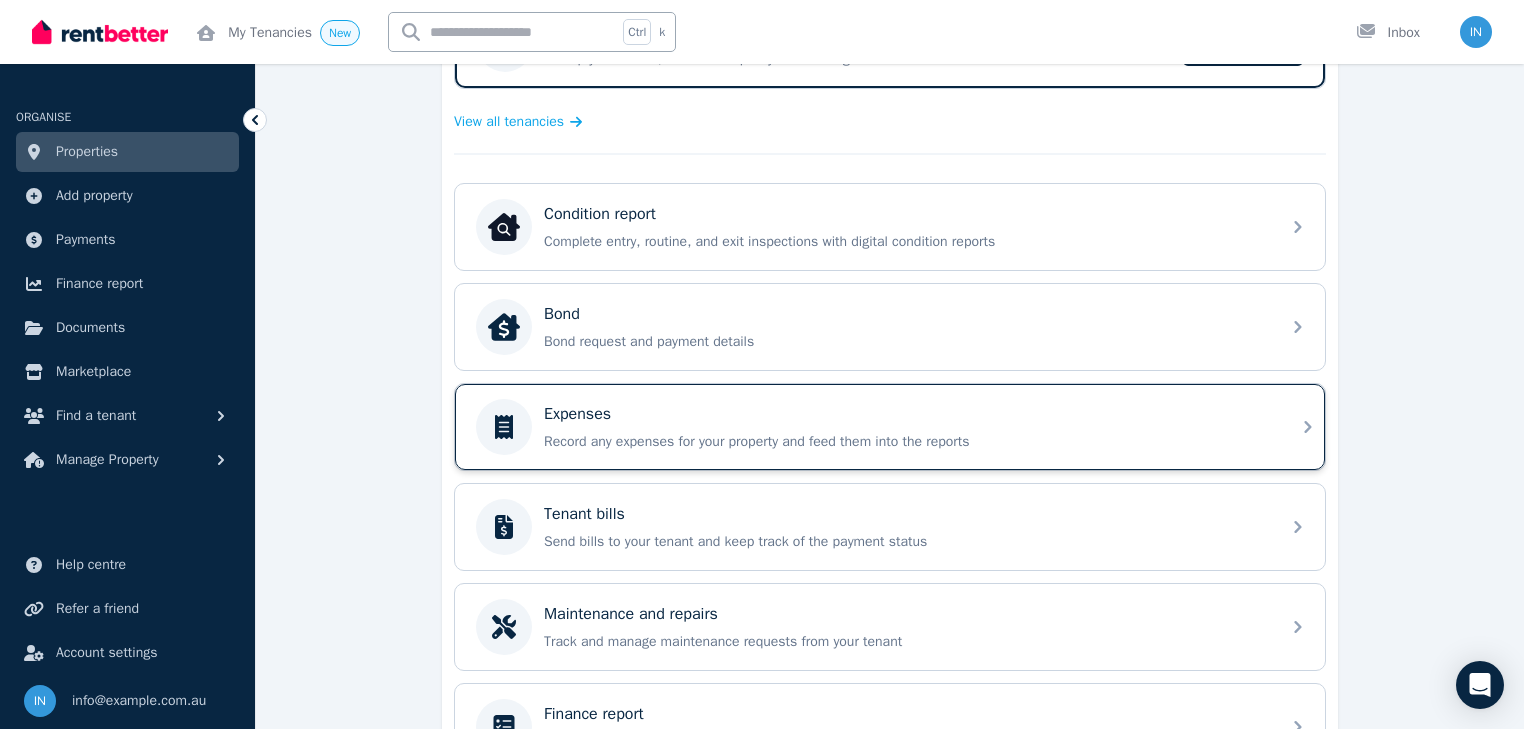click on "Expenses" at bounding box center (906, 414) 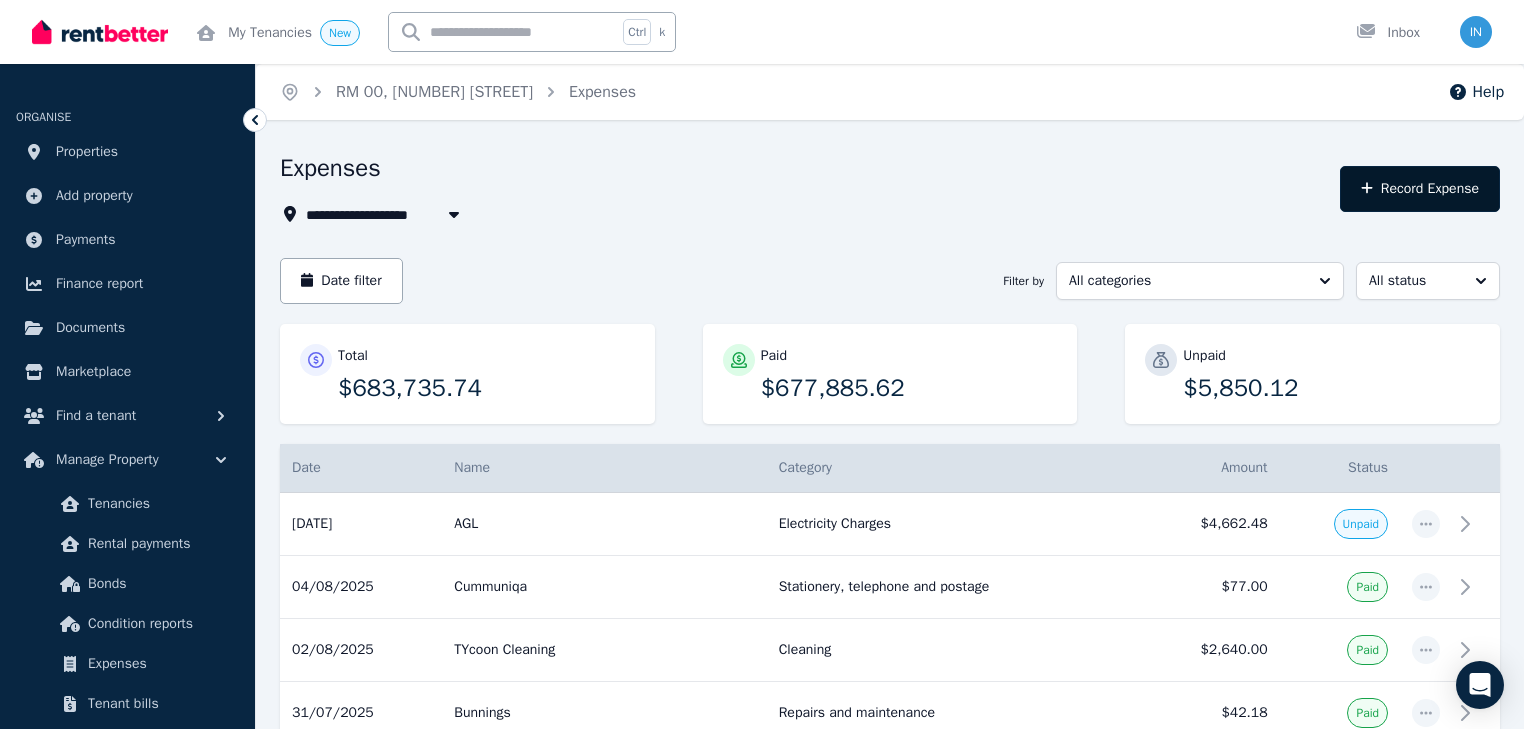 click on "Record Expense" at bounding box center [1420, 189] 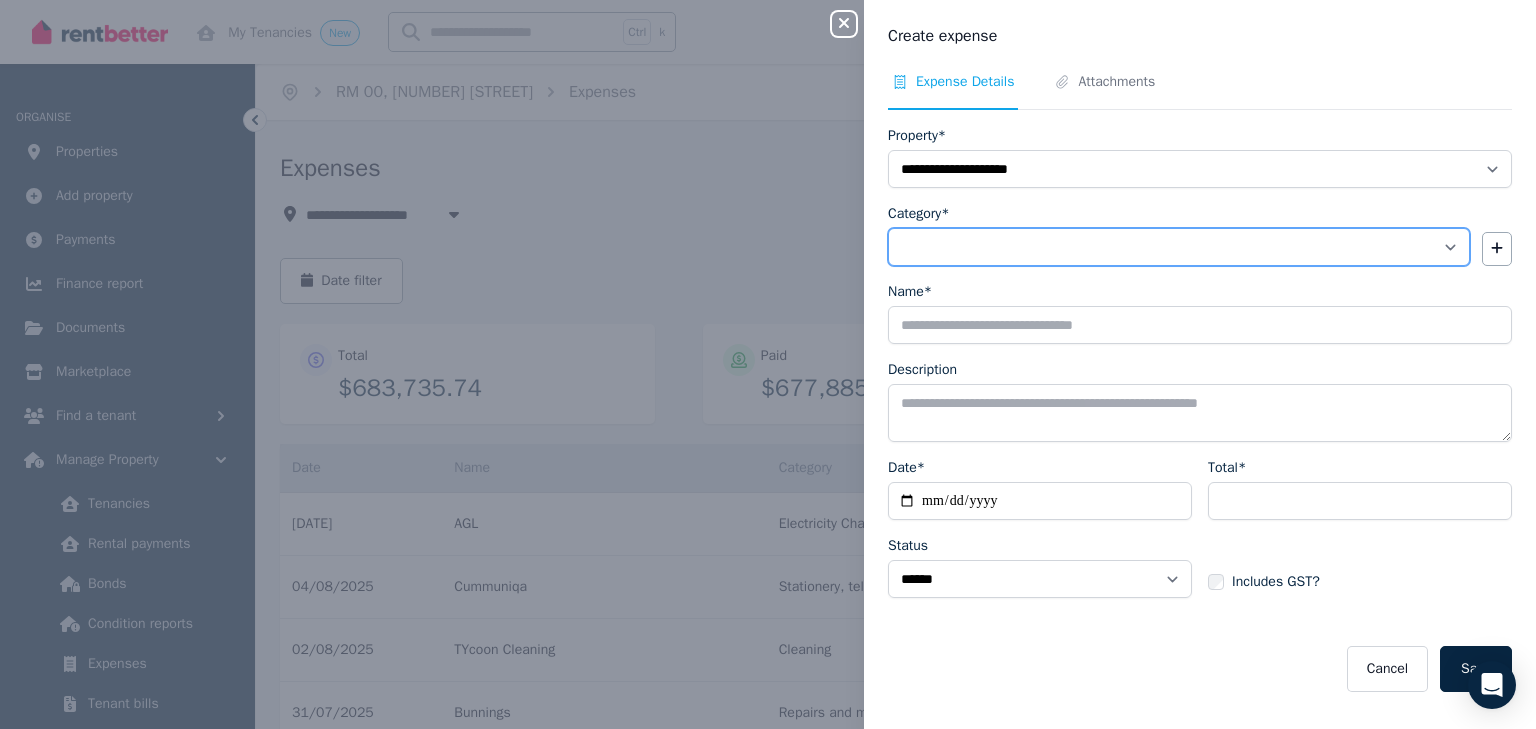 click on "**********" at bounding box center (1179, 247) 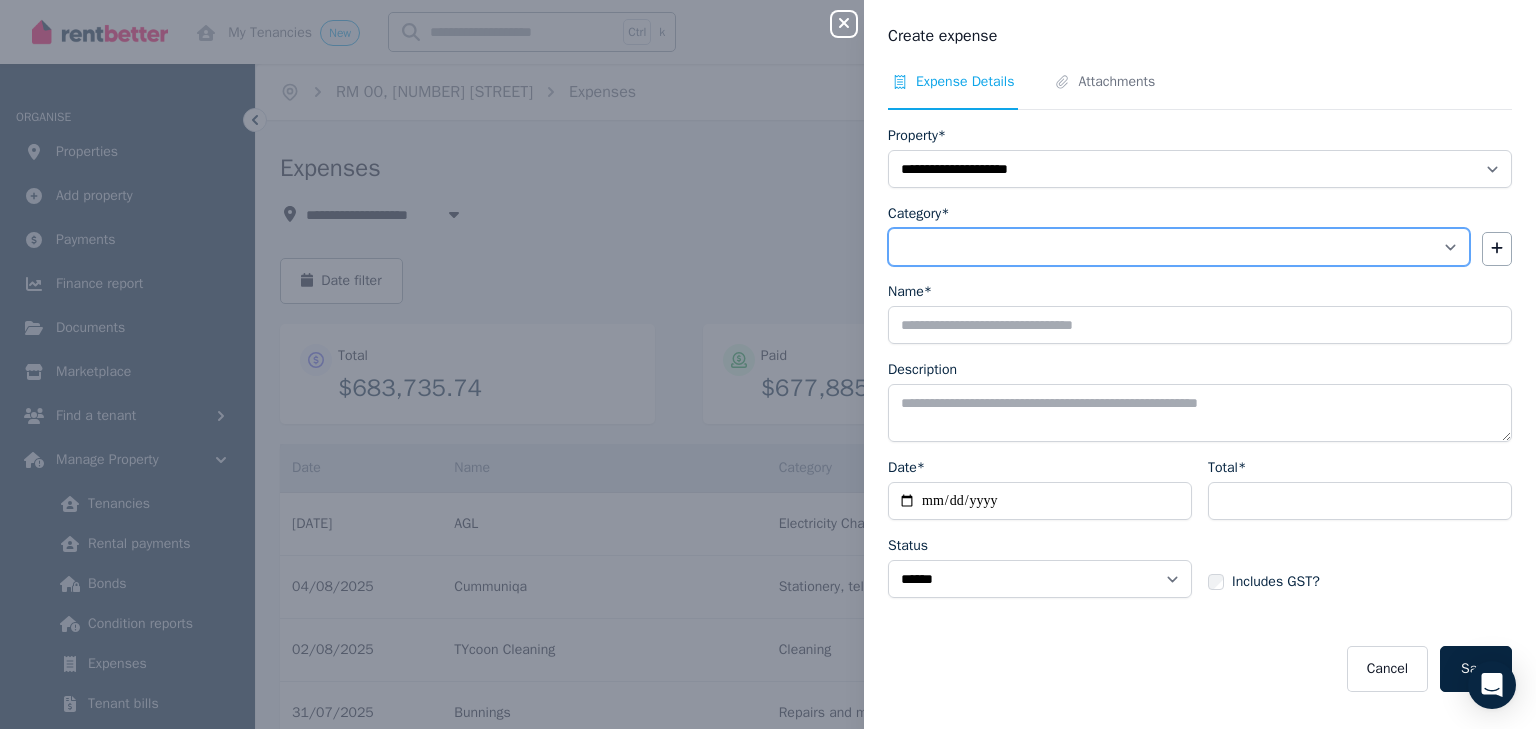 select on "**********" 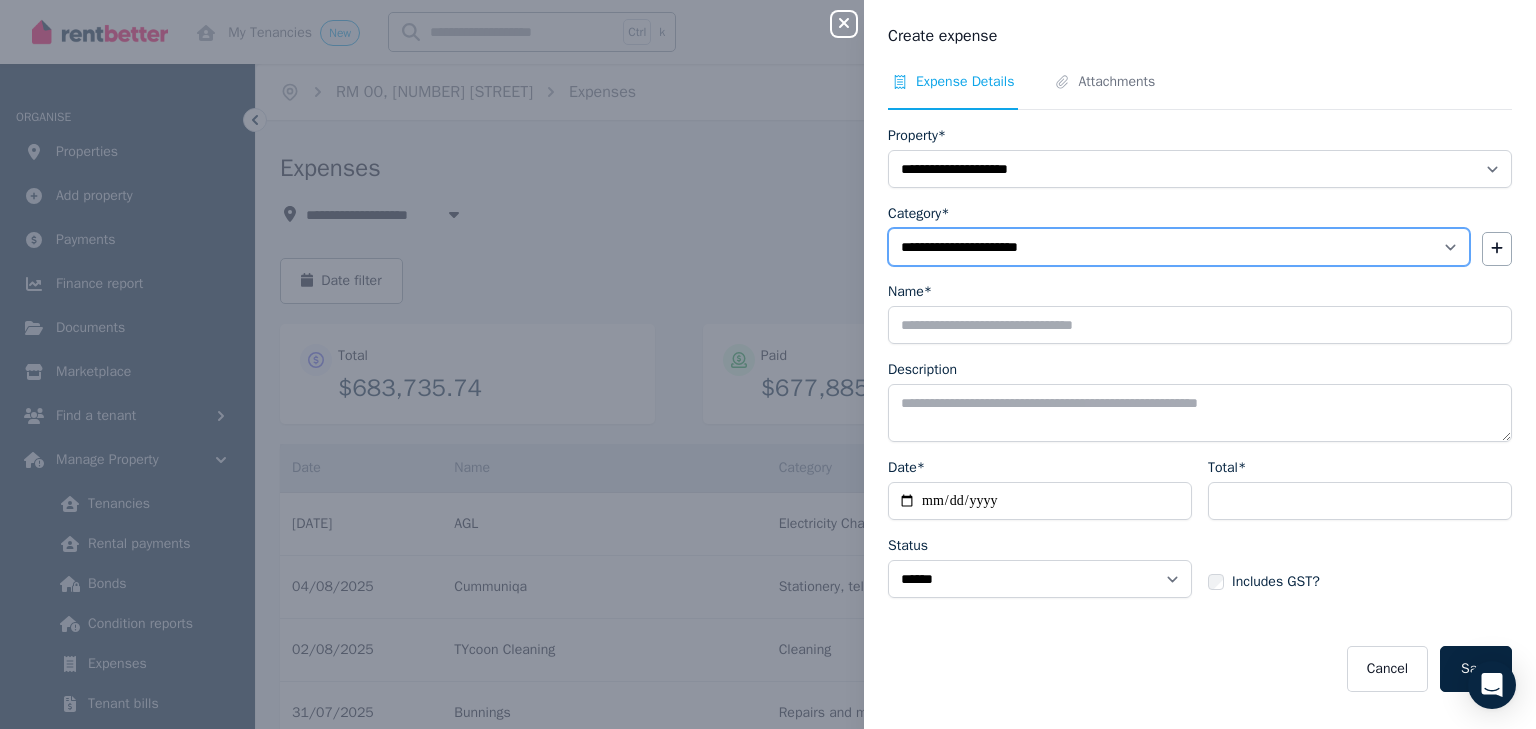 click on "**********" at bounding box center [1179, 247] 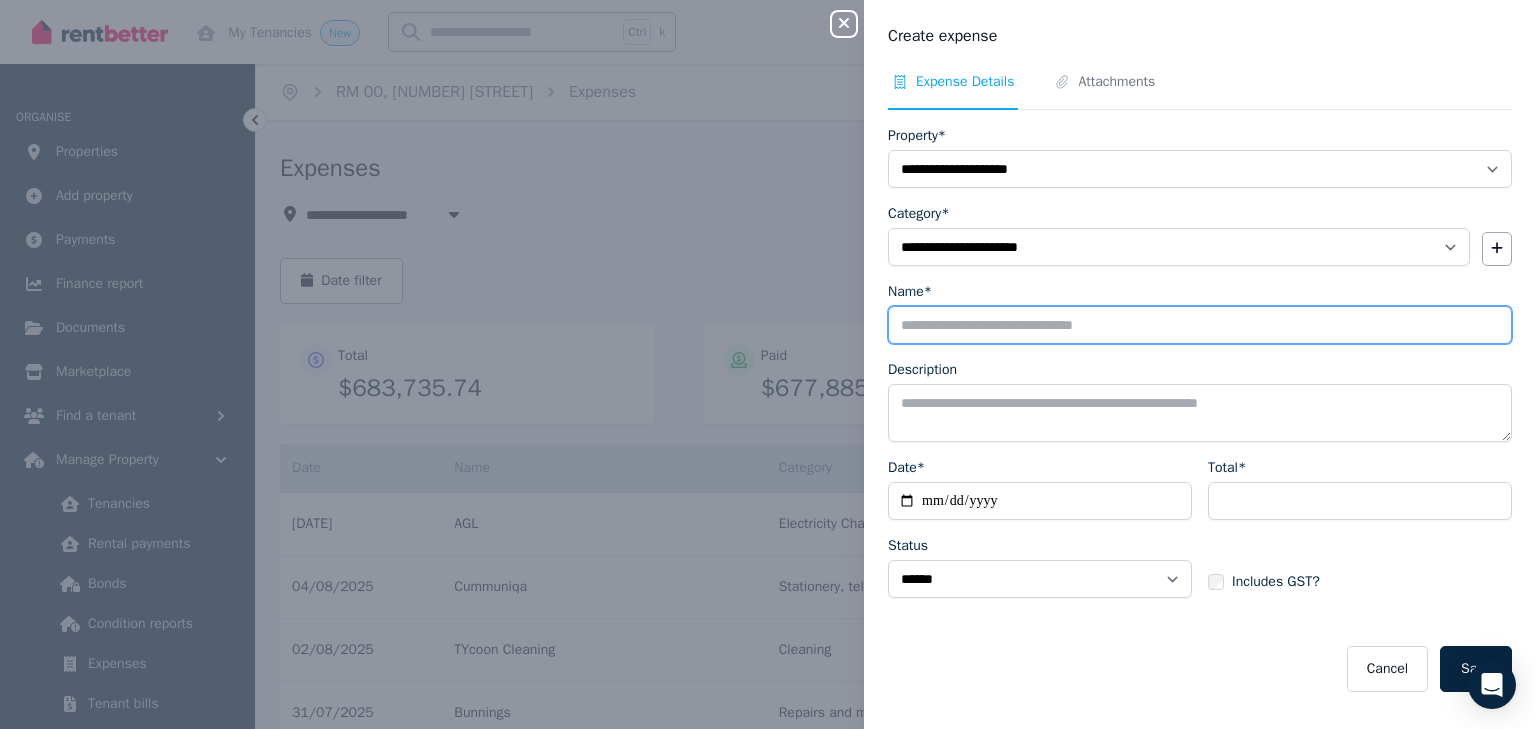 click on "Name*" at bounding box center [1200, 325] 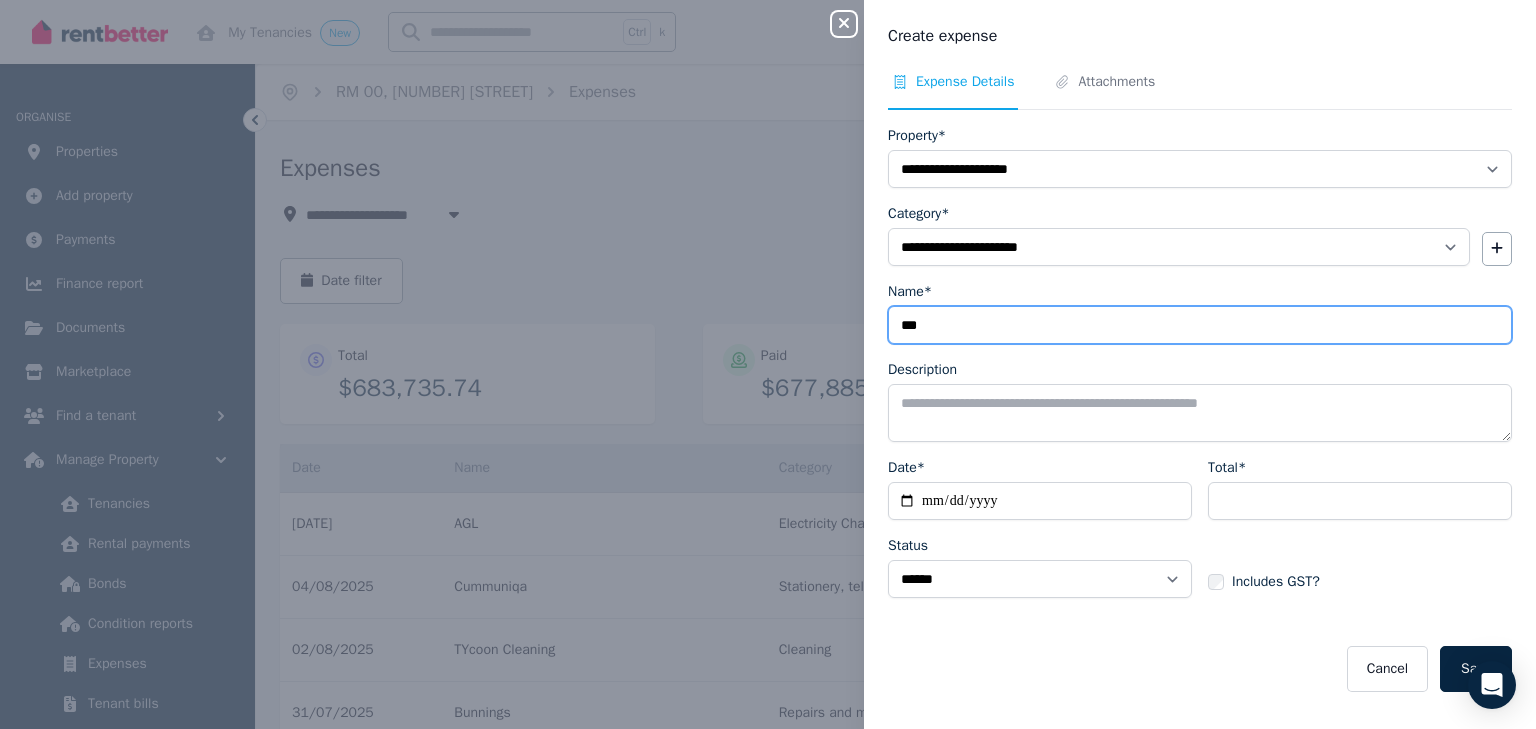 type on "**********" 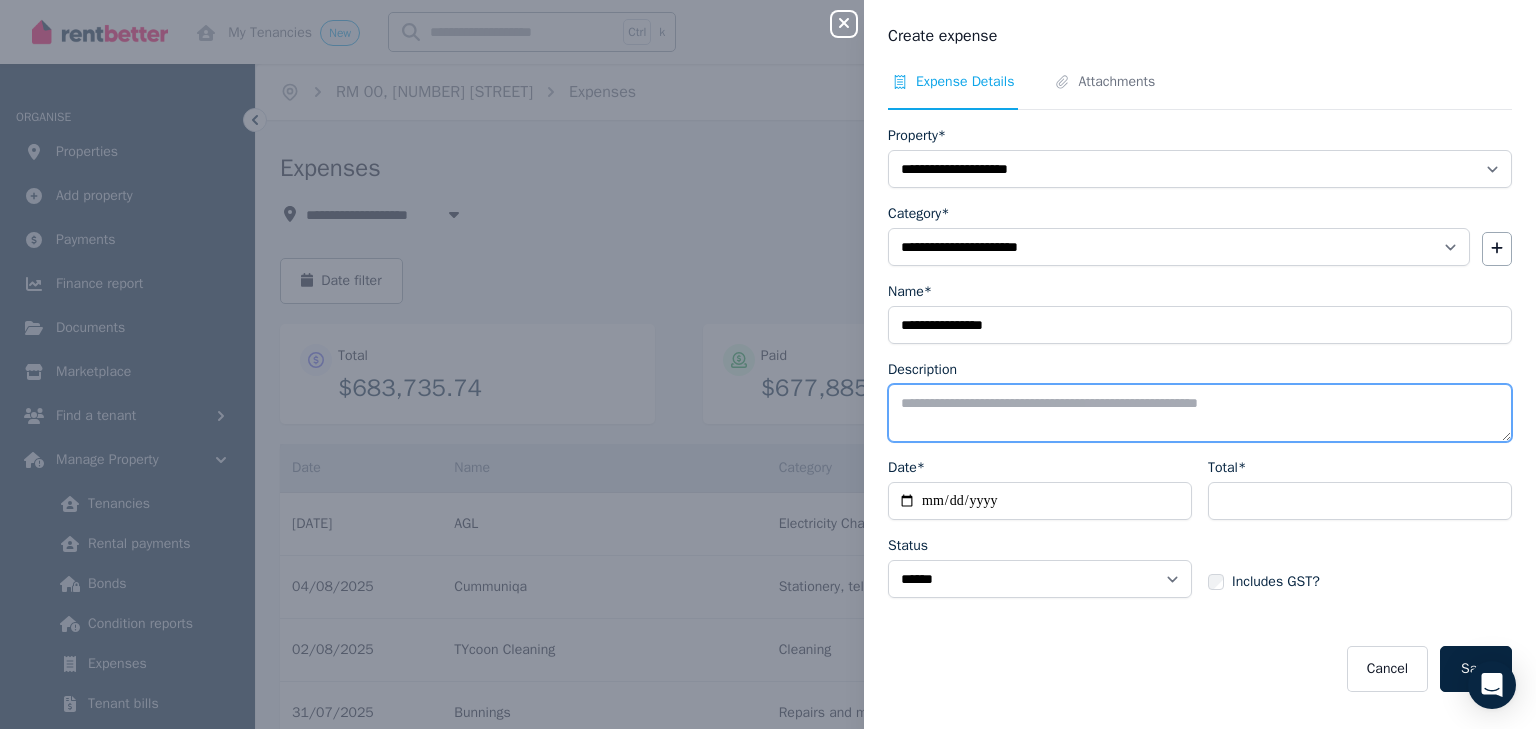 click on "Description" at bounding box center [1200, 413] 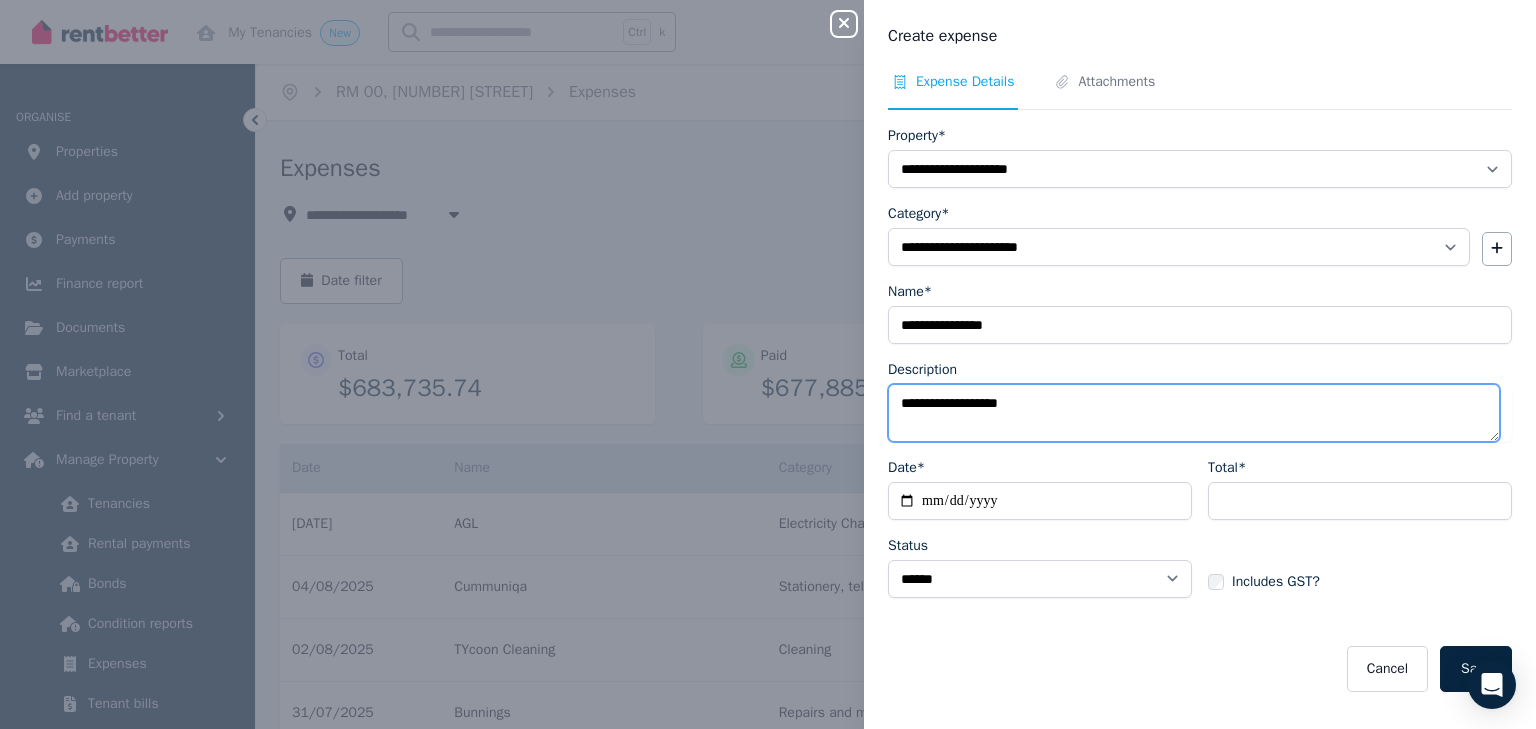 type on "**********" 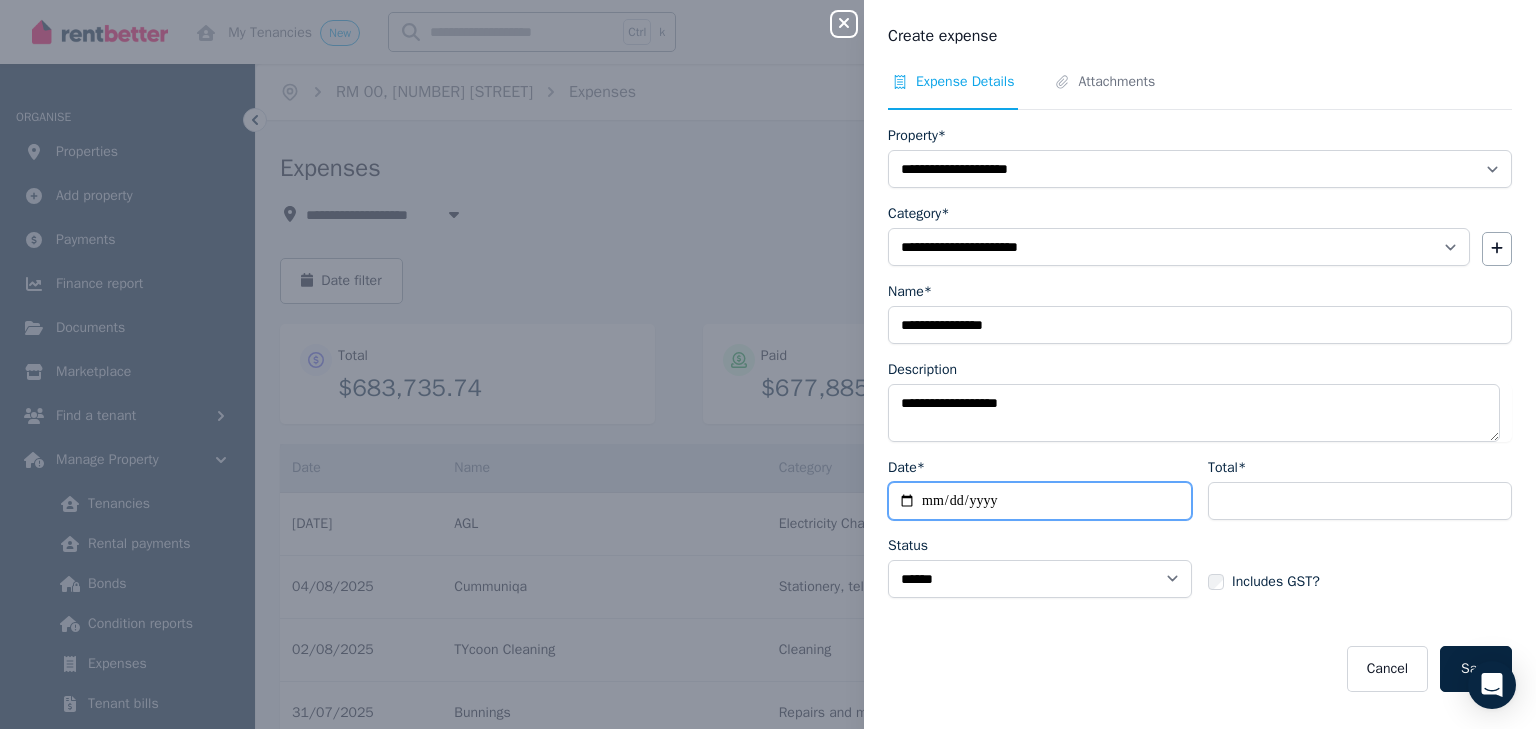 click on "Date*" at bounding box center (1040, 501) 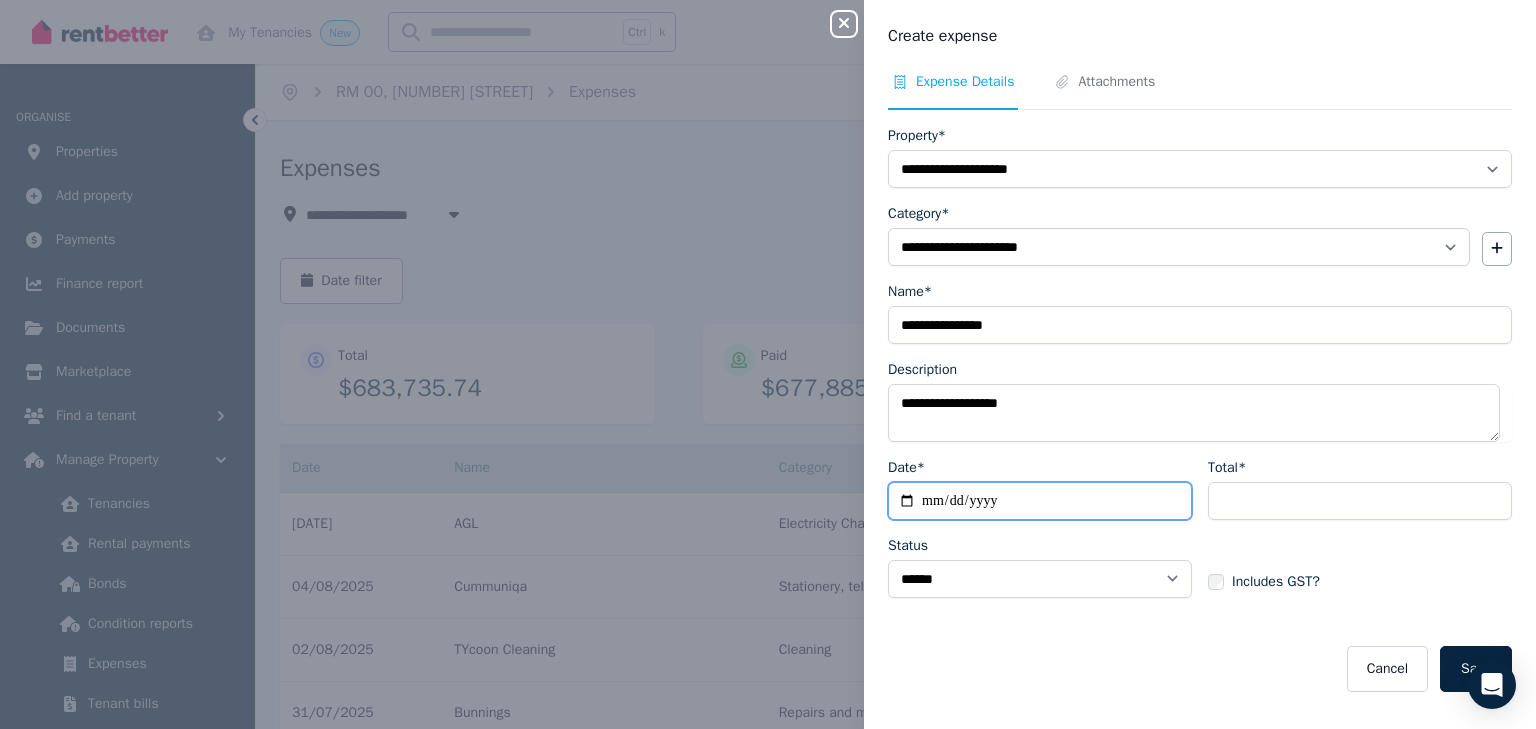 type on "**********" 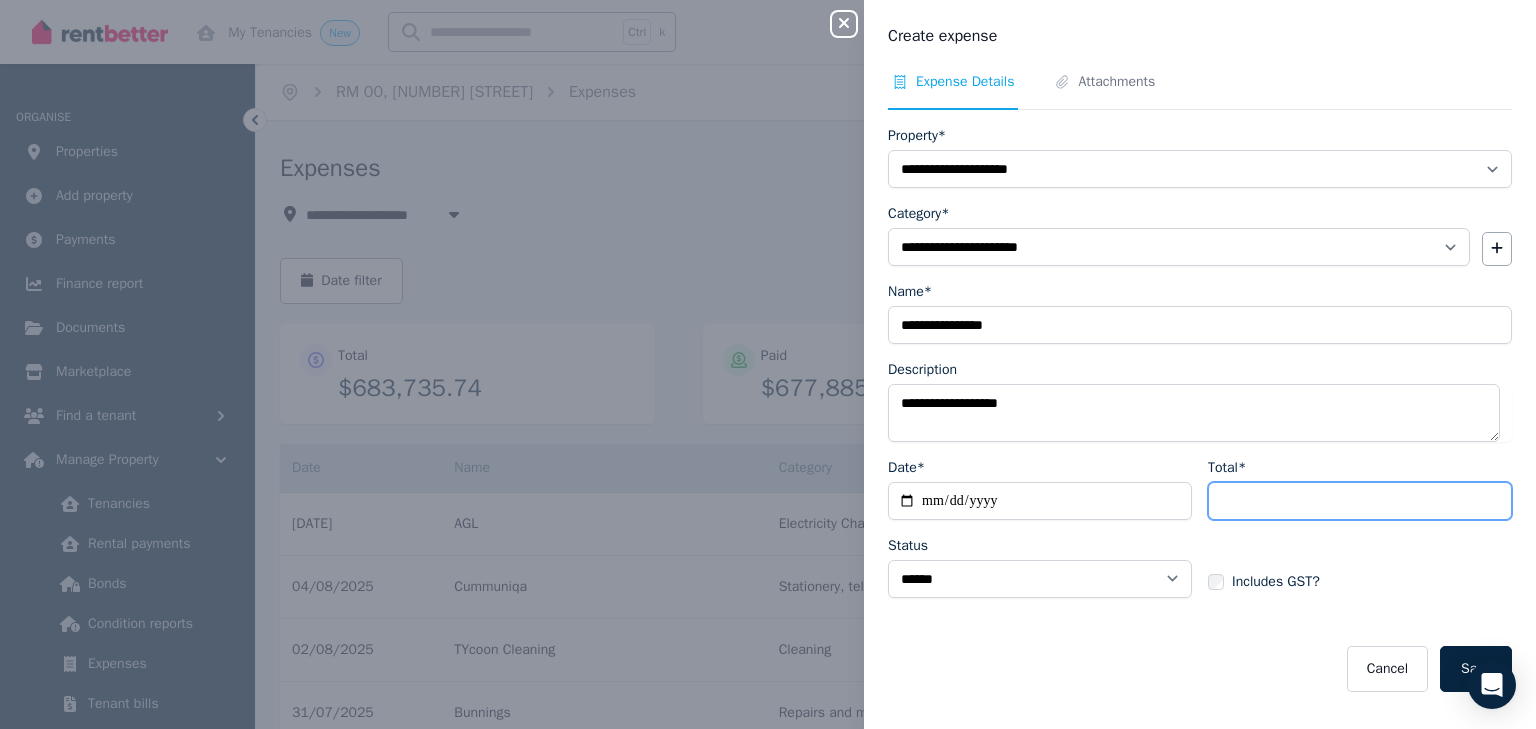 click on "Total*" at bounding box center (1360, 501) 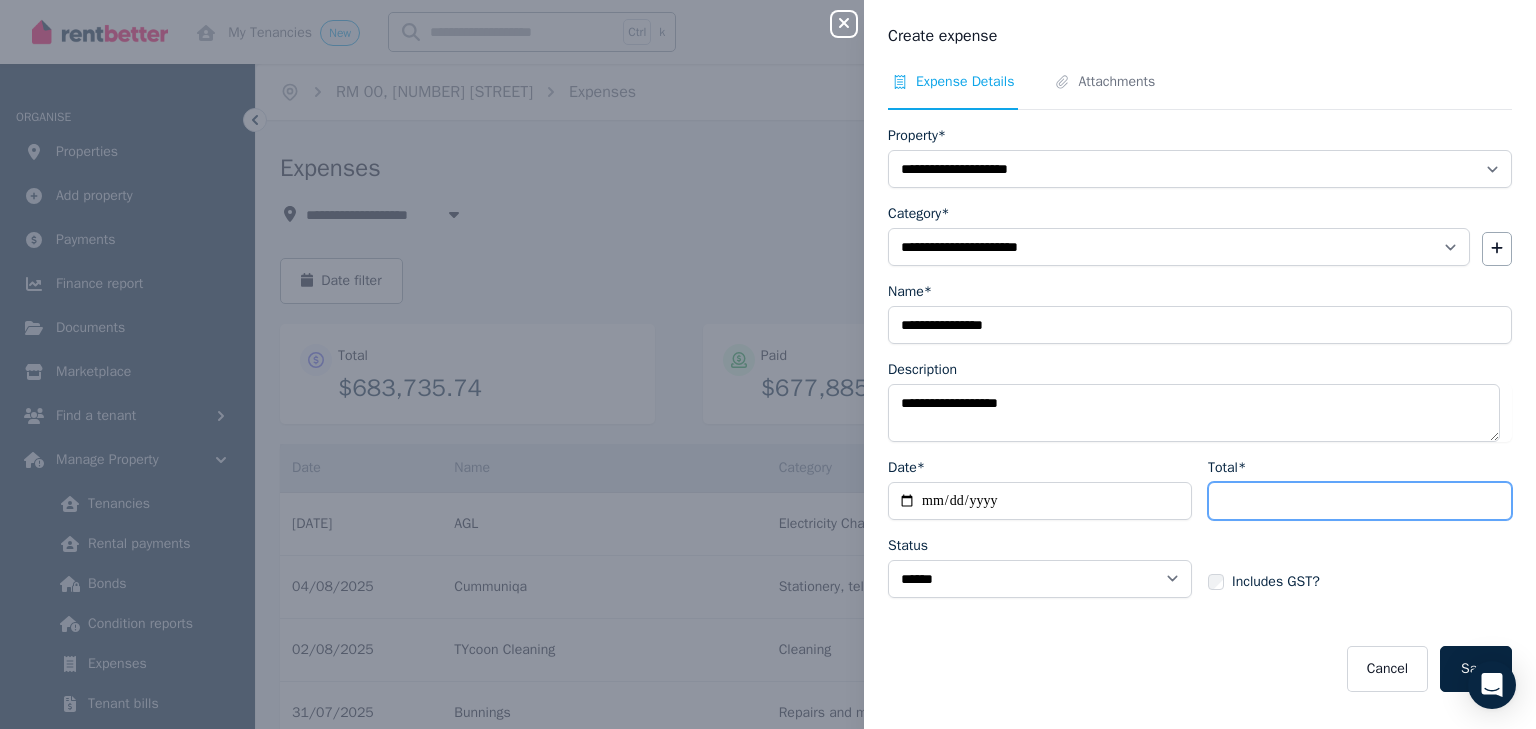 type on "*******" 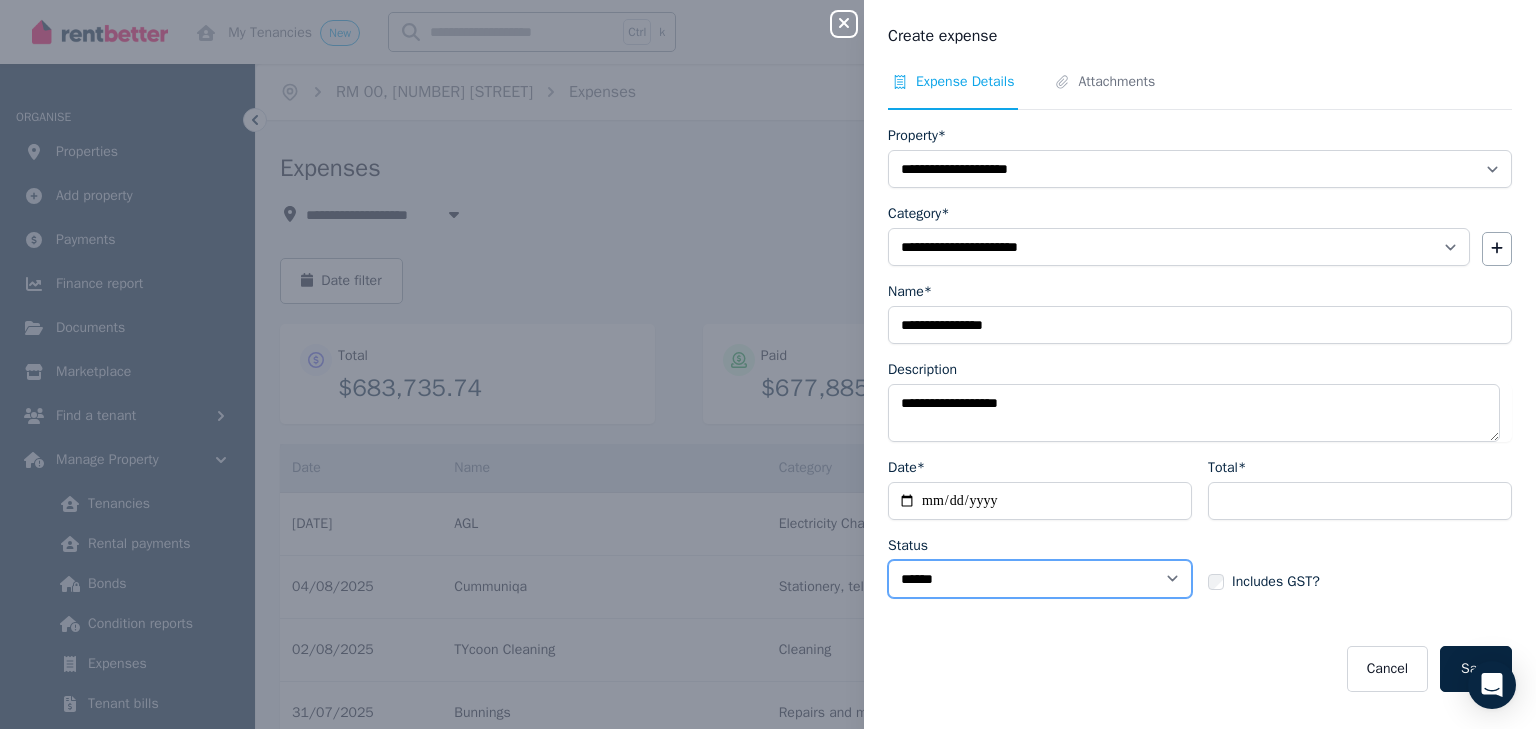 click on "****** ****" at bounding box center [1040, 579] 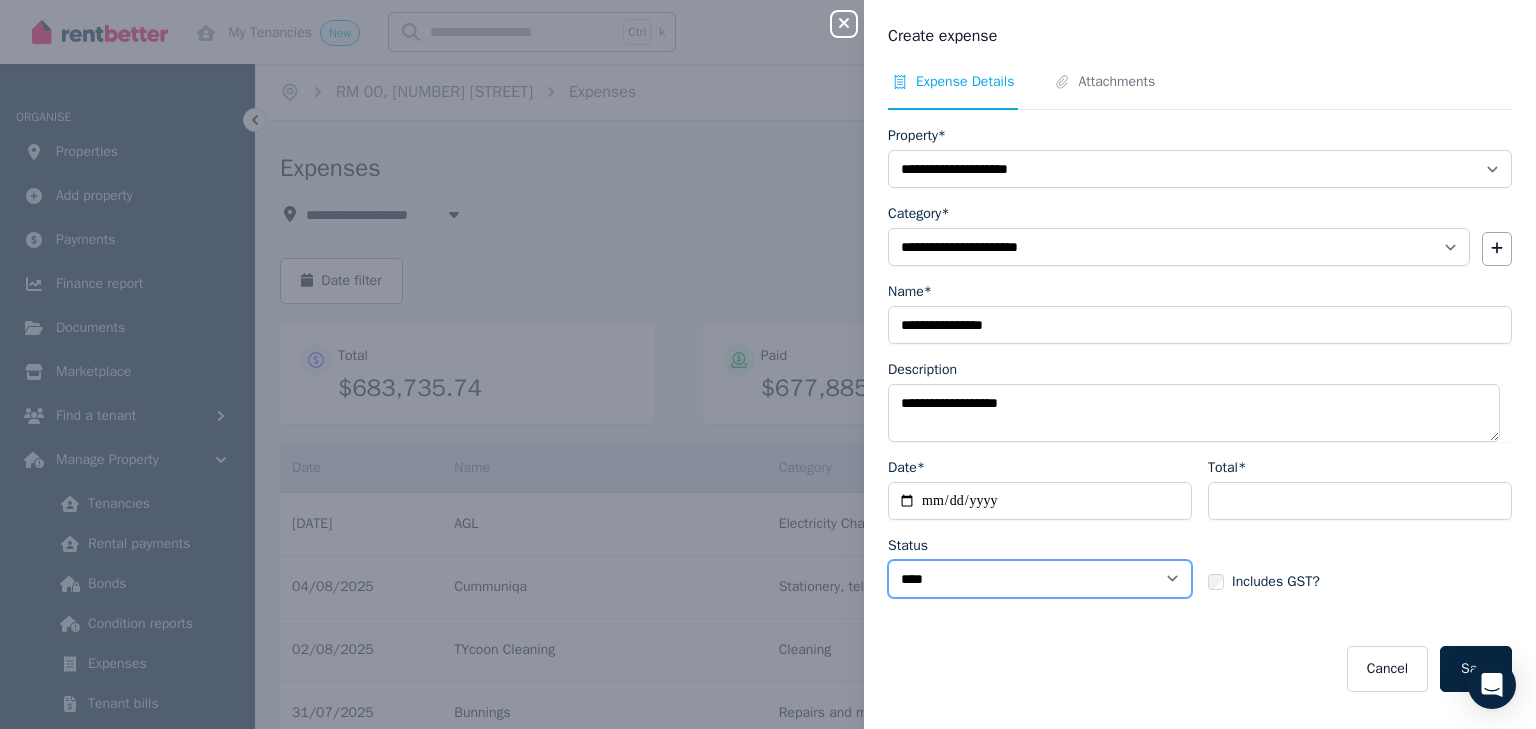 click on "****** ****" at bounding box center [1040, 579] 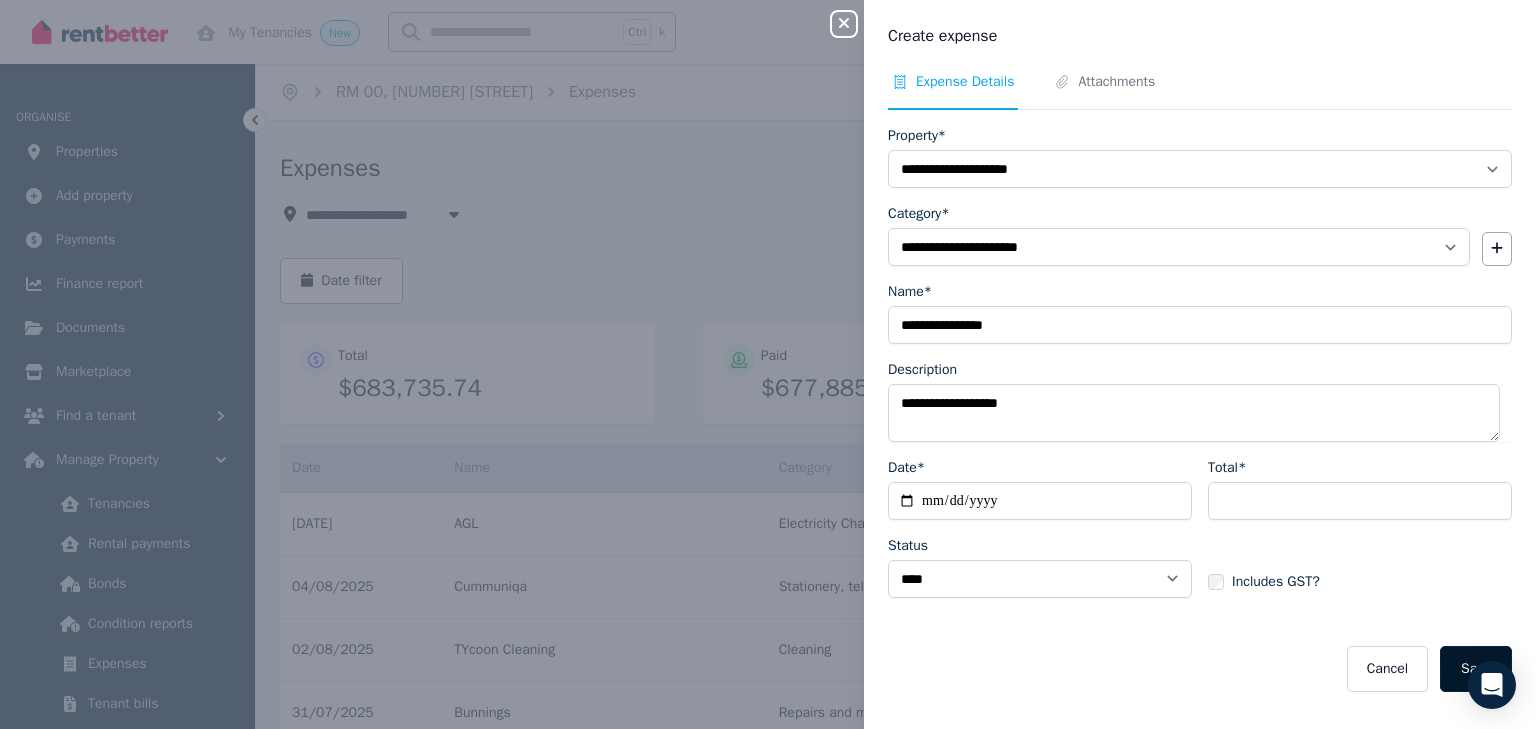 click on "Save" at bounding box center [1476, 669] 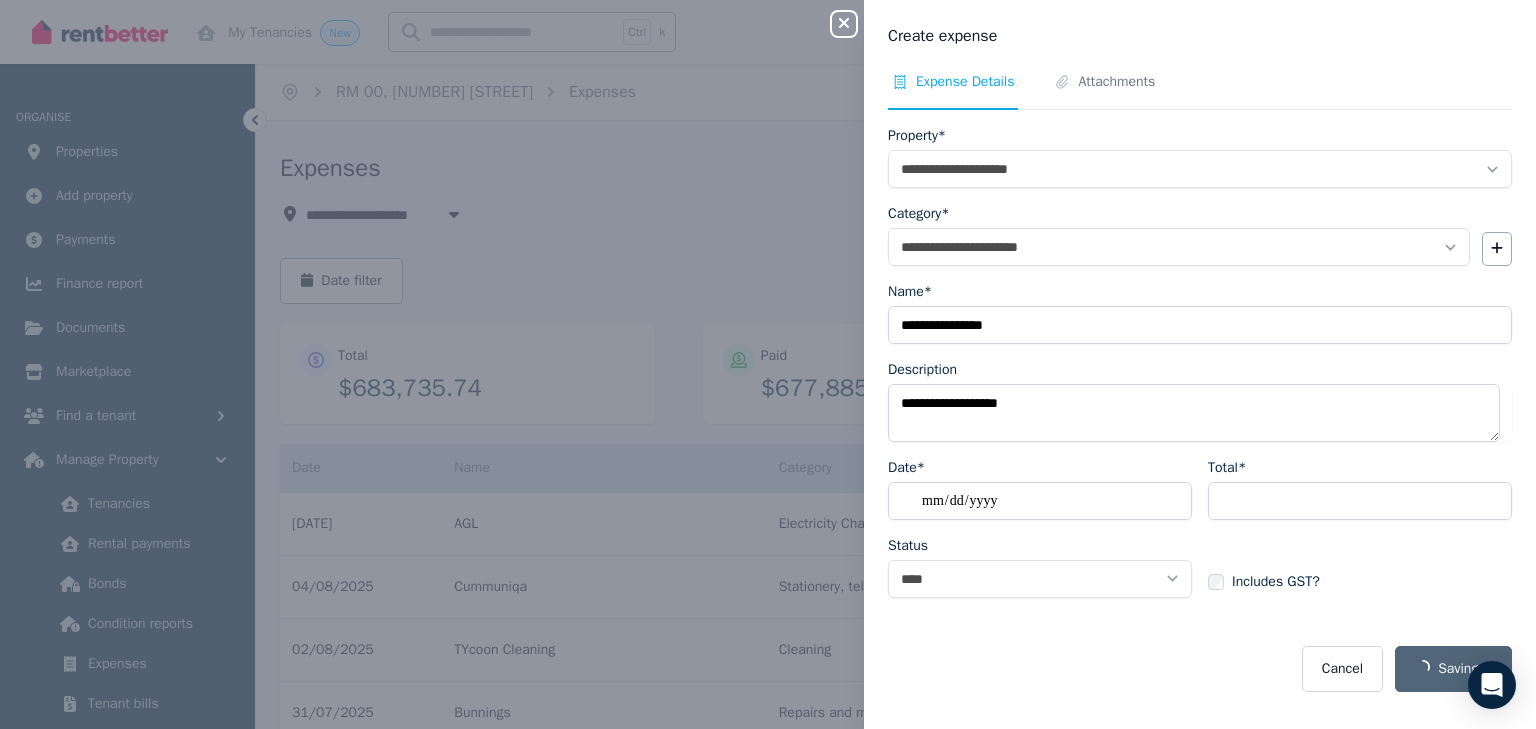 select on "**********" 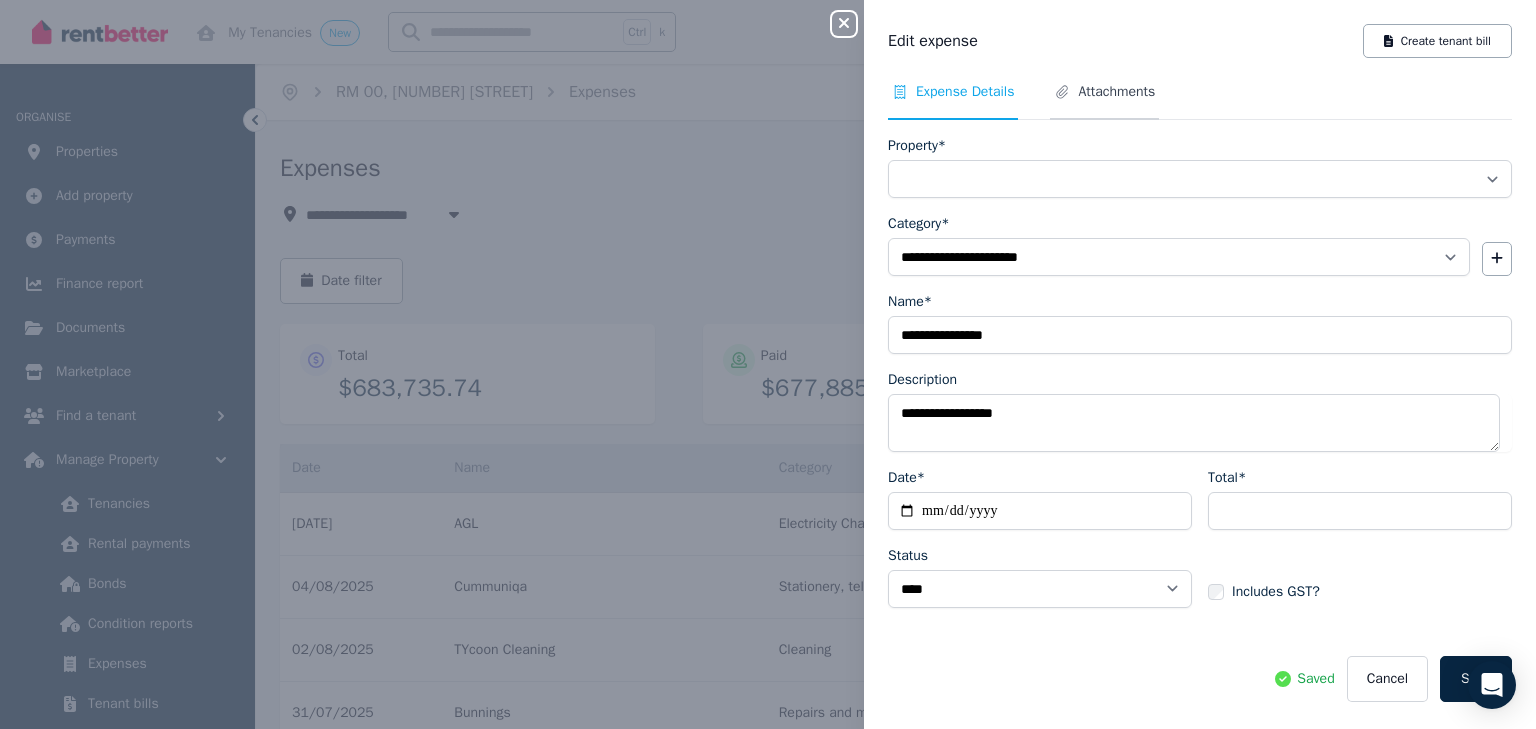 click on "Attachments" at bounding box center [1116, 92] 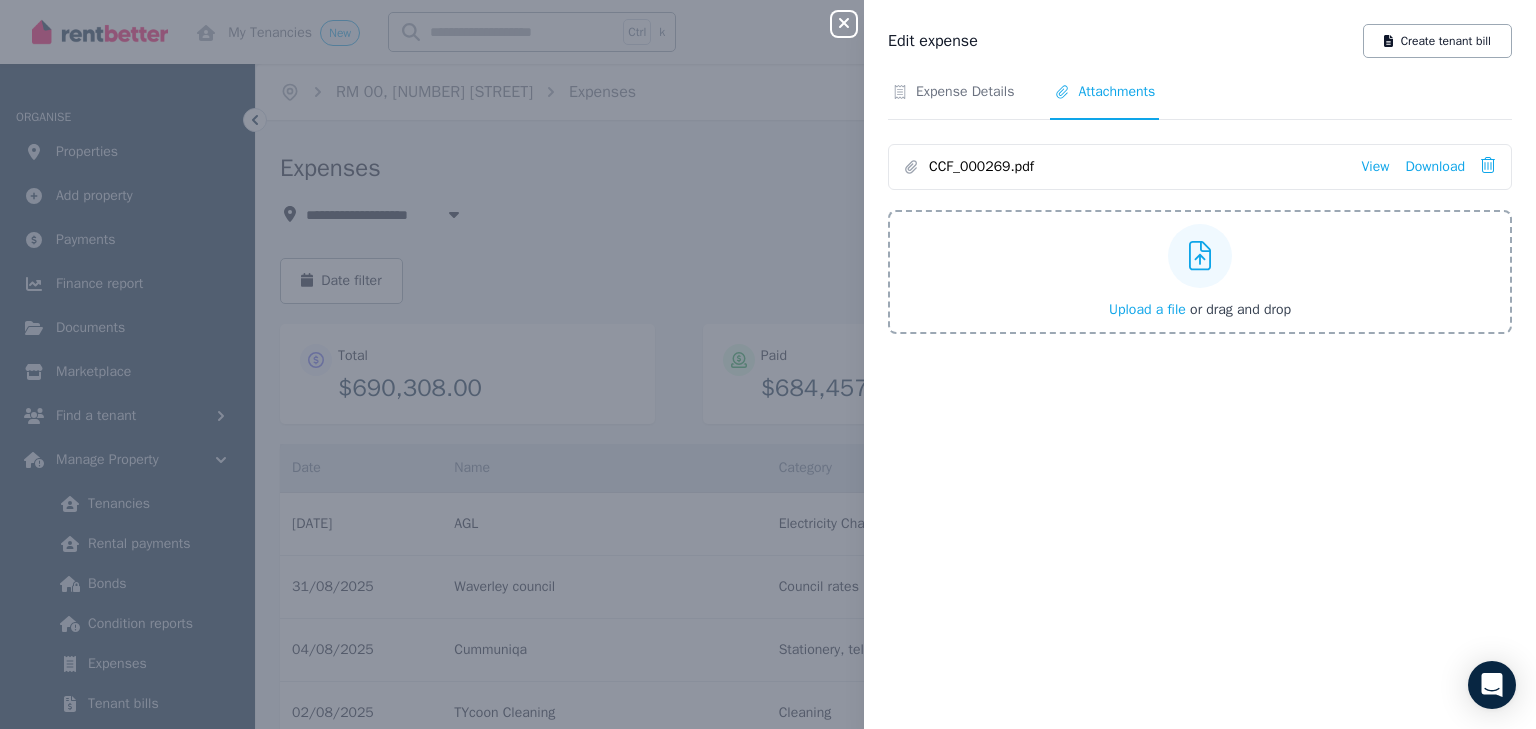 click 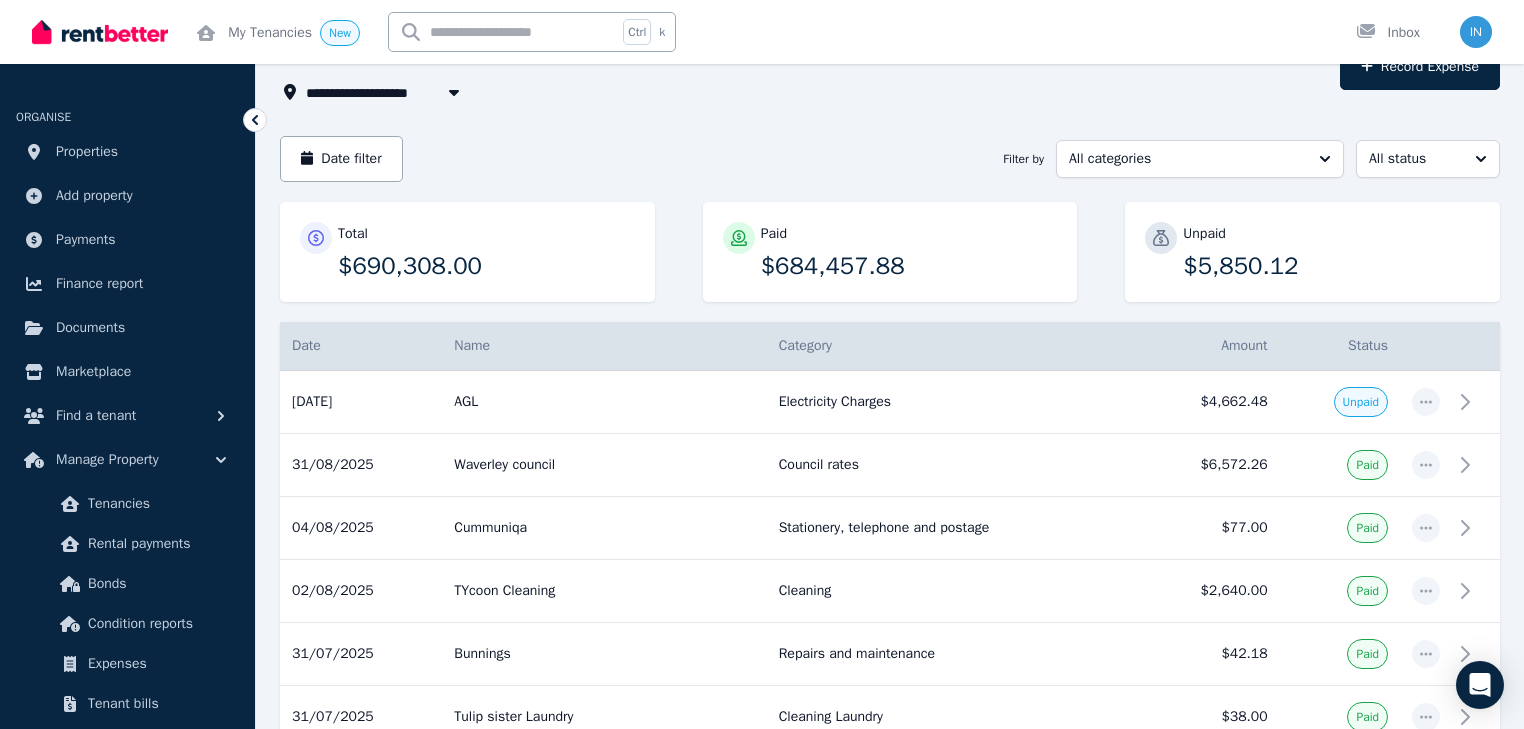scroll, scrollTop: 240, scrollLeft: 0, axis: vertical 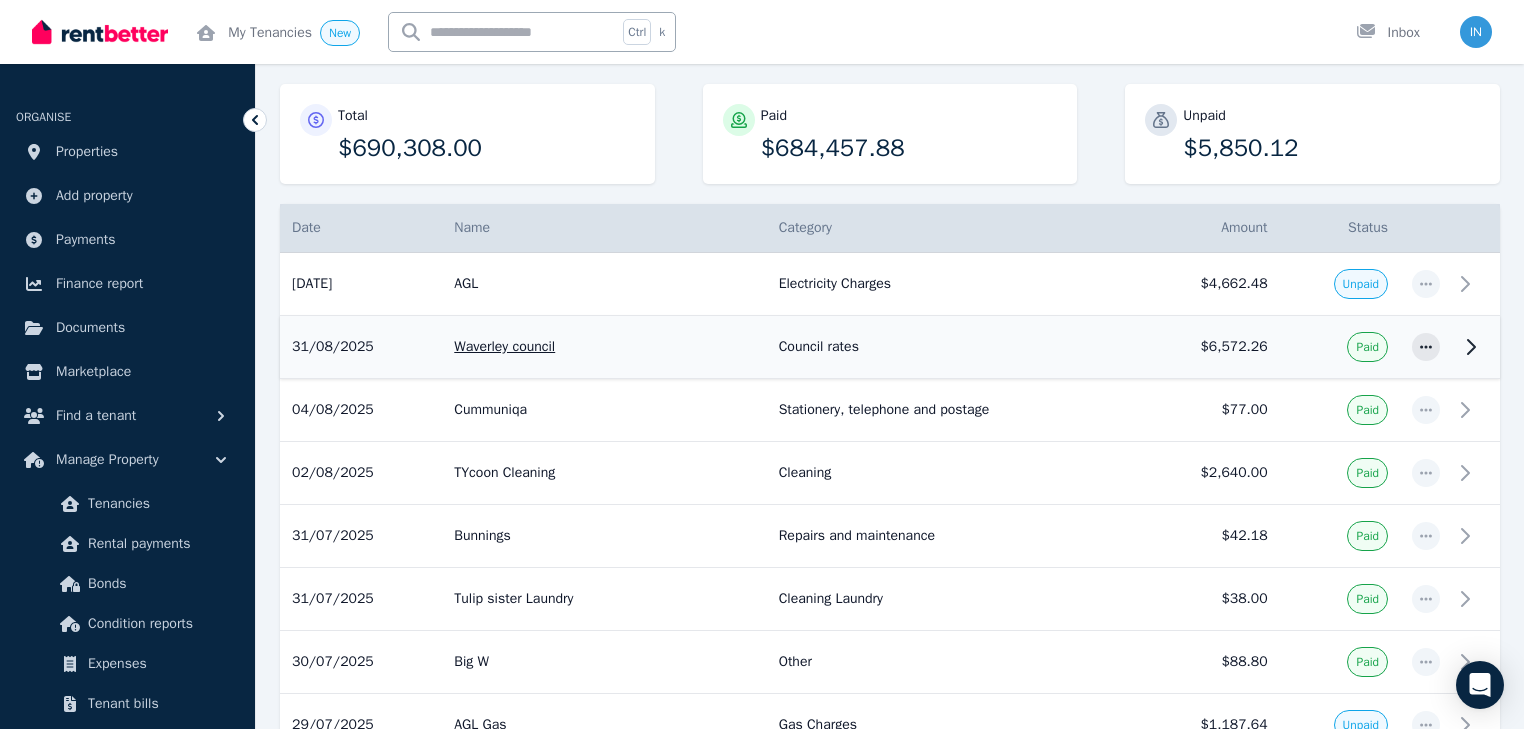 click 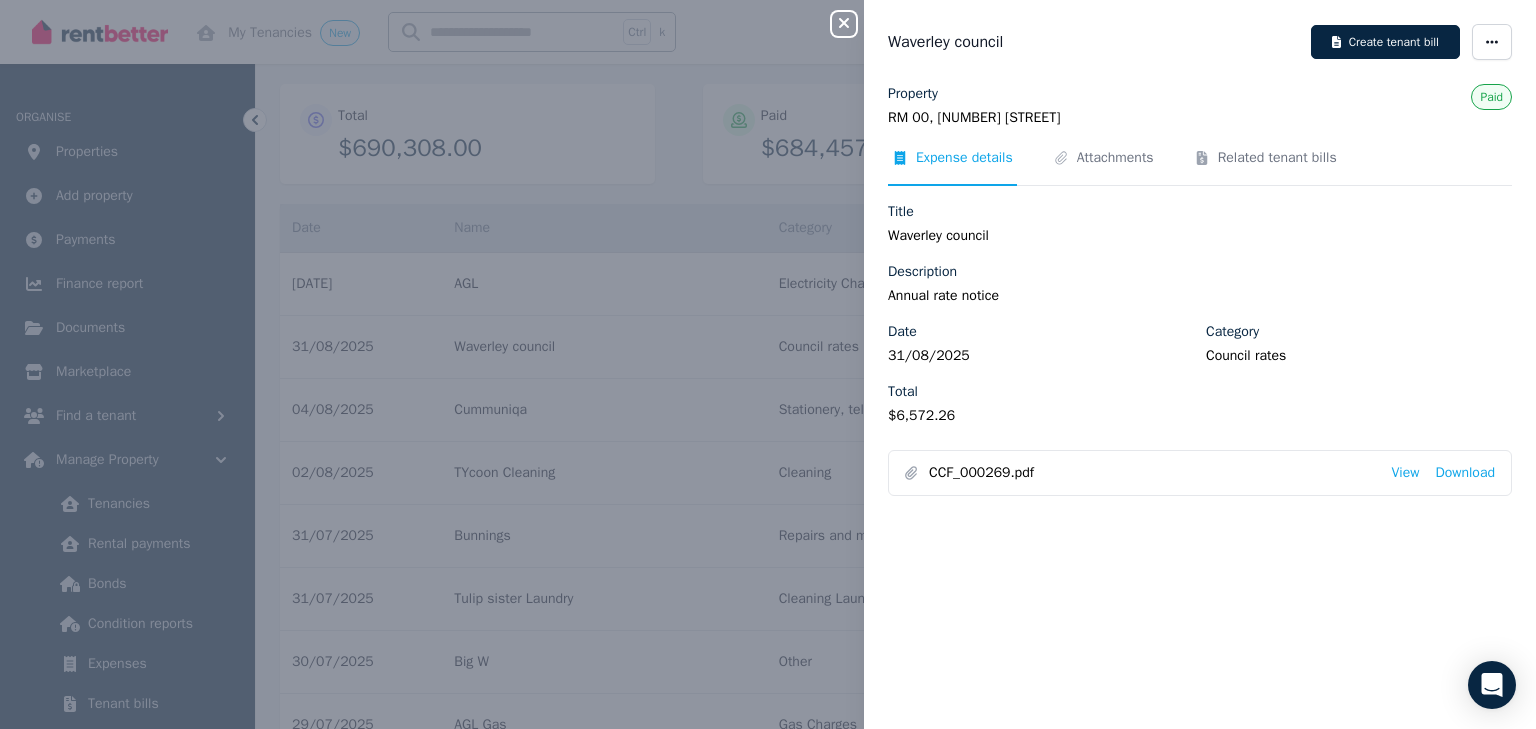 click on "Paid" at bounding box center [1491, 97] 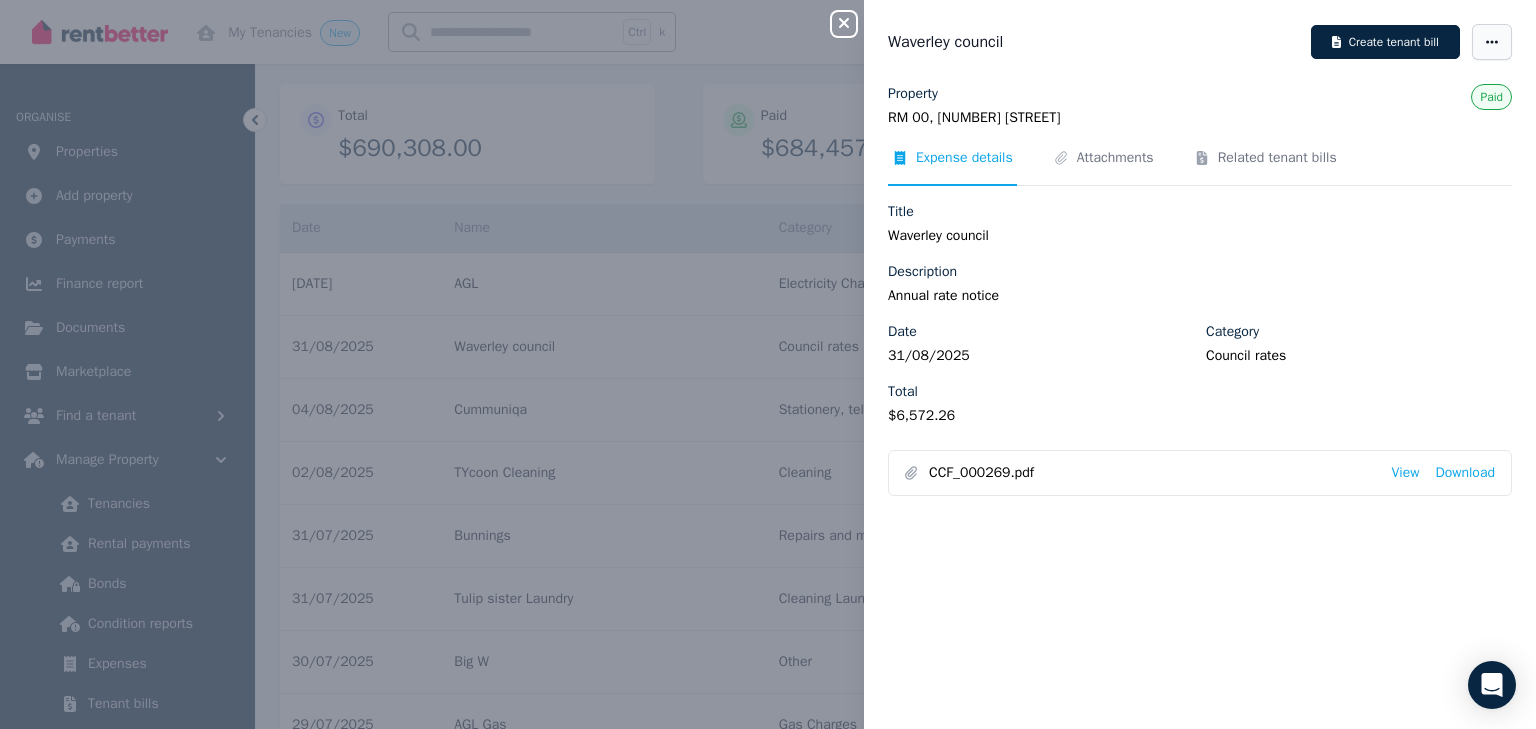 click 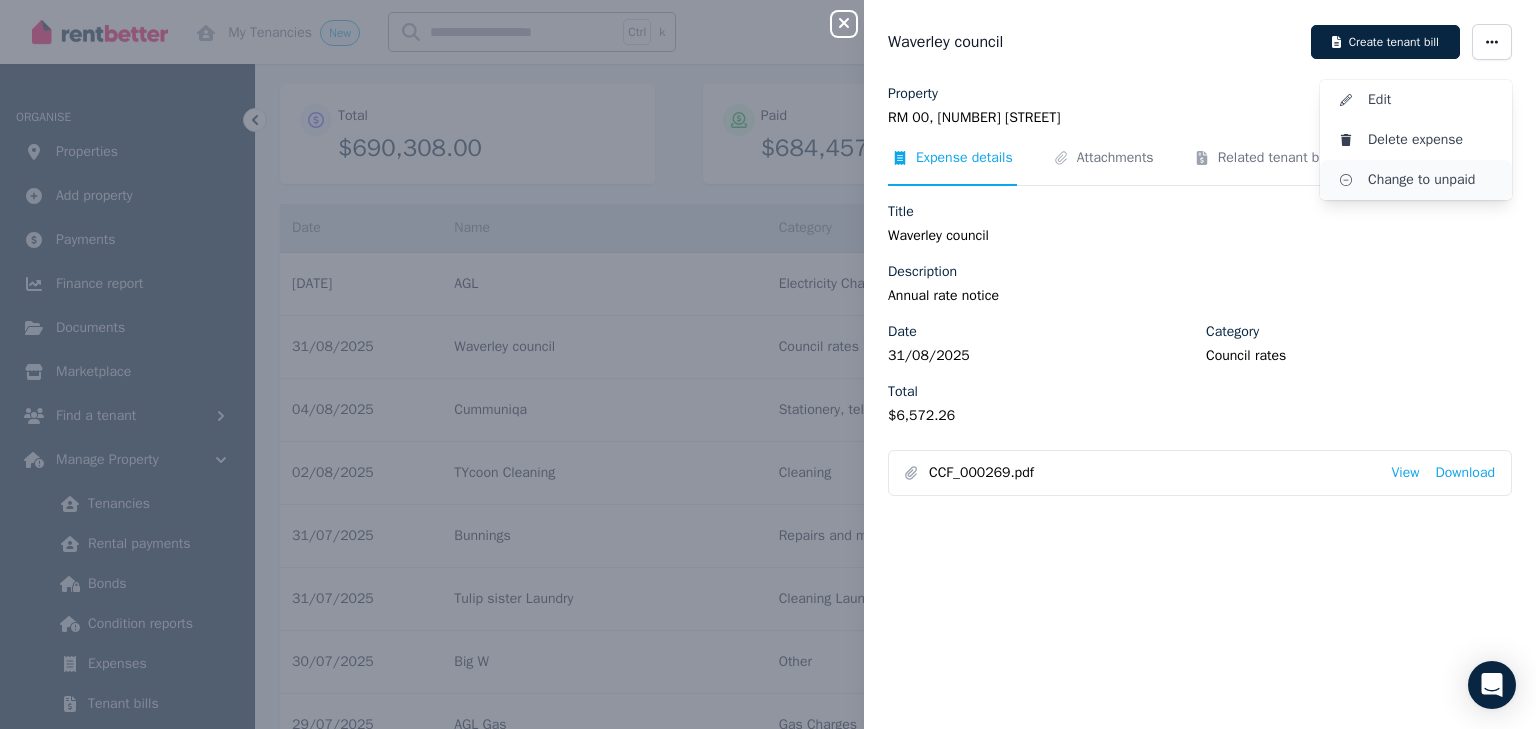 click on "Change to unpaid" at bounding box center [1432, 180] 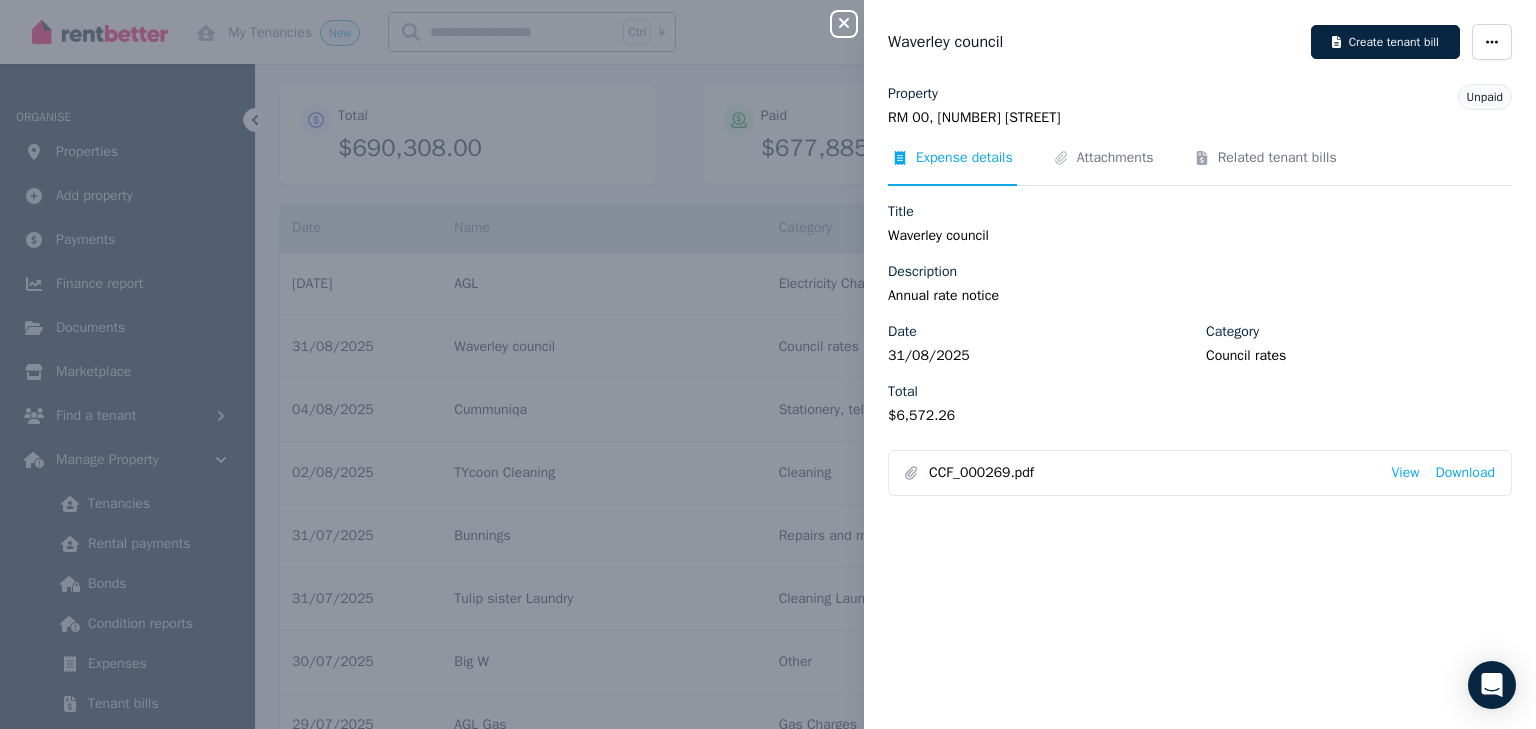 click 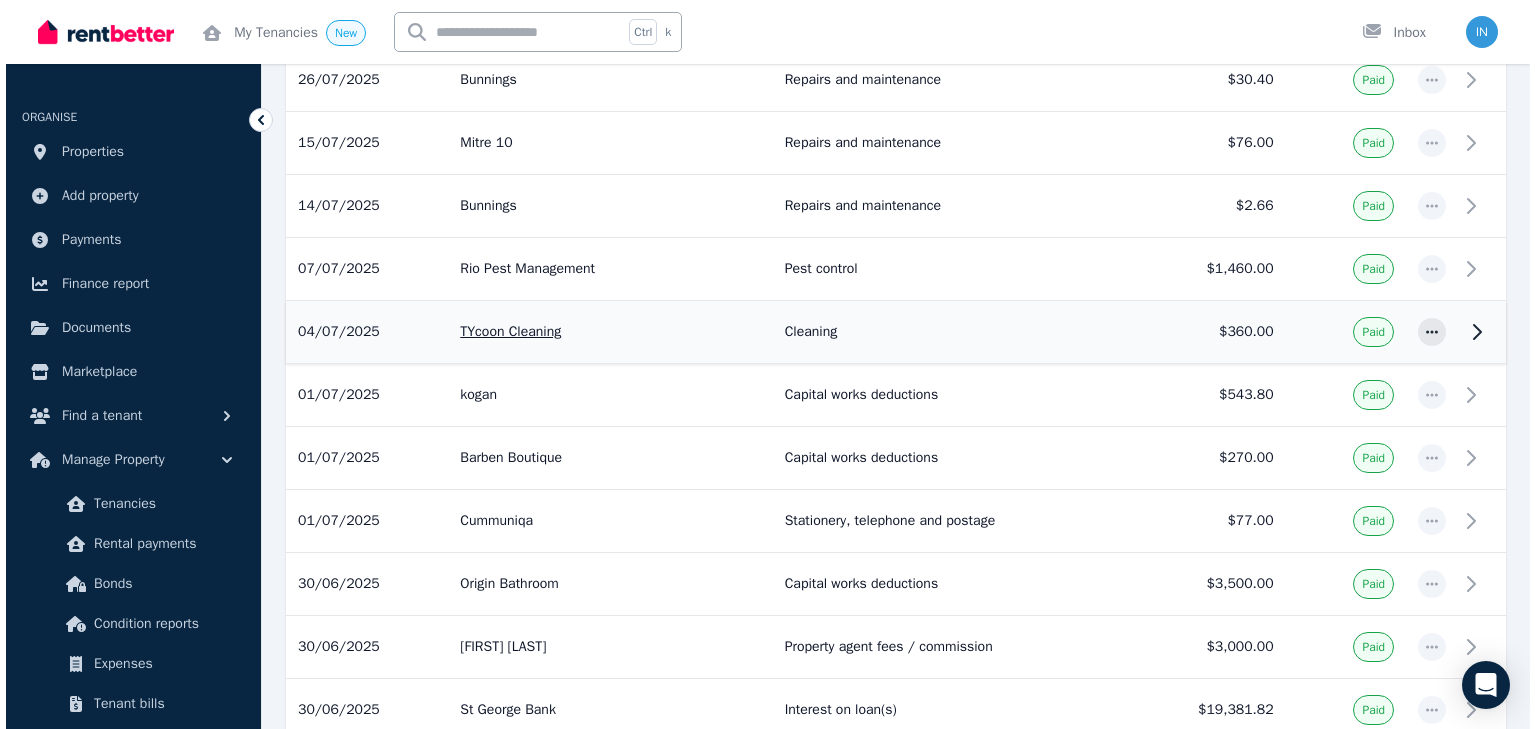 scroll, scrollTop: 1040, scrollLeft: 0, axis: vertical 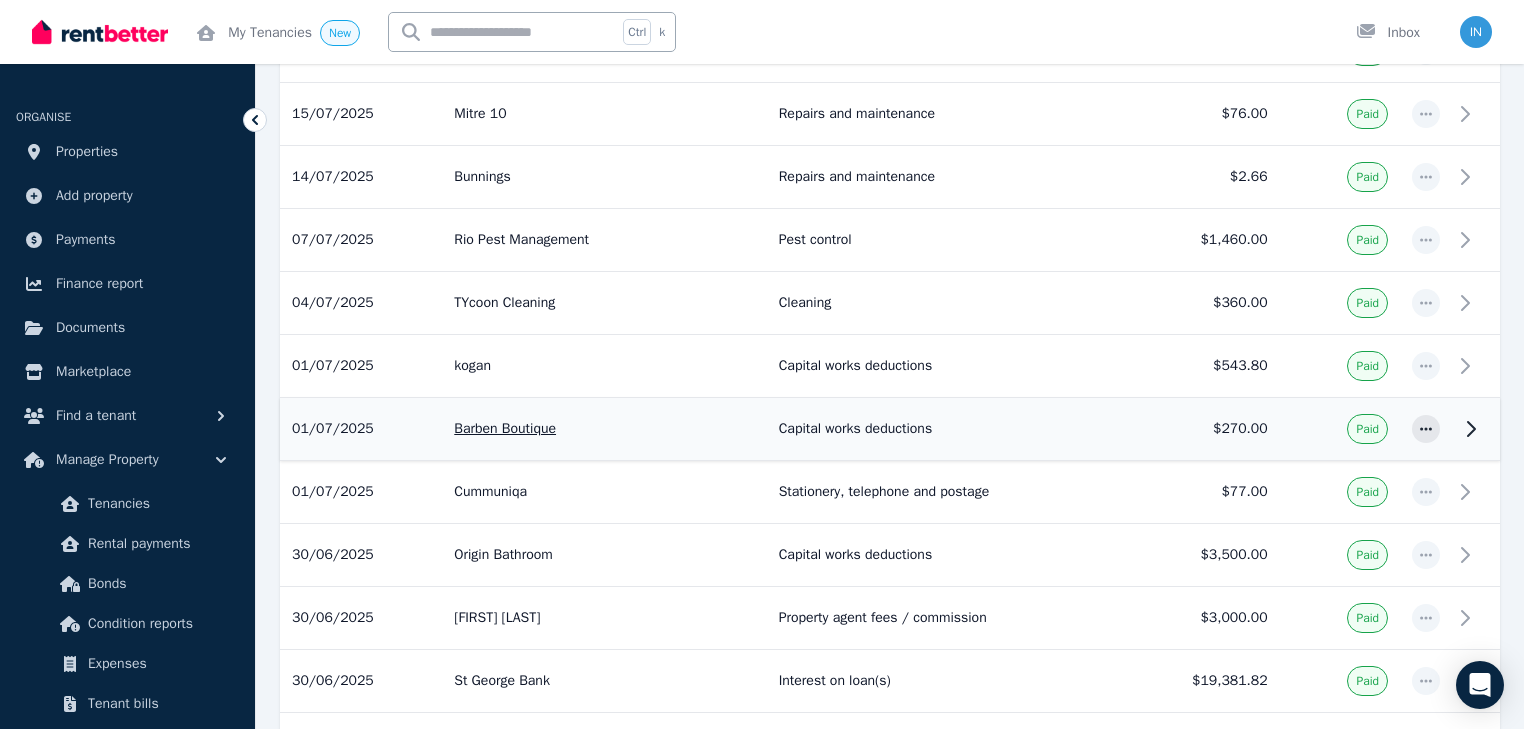 click on "Barben Boutique" at bounding box center (604, 429) 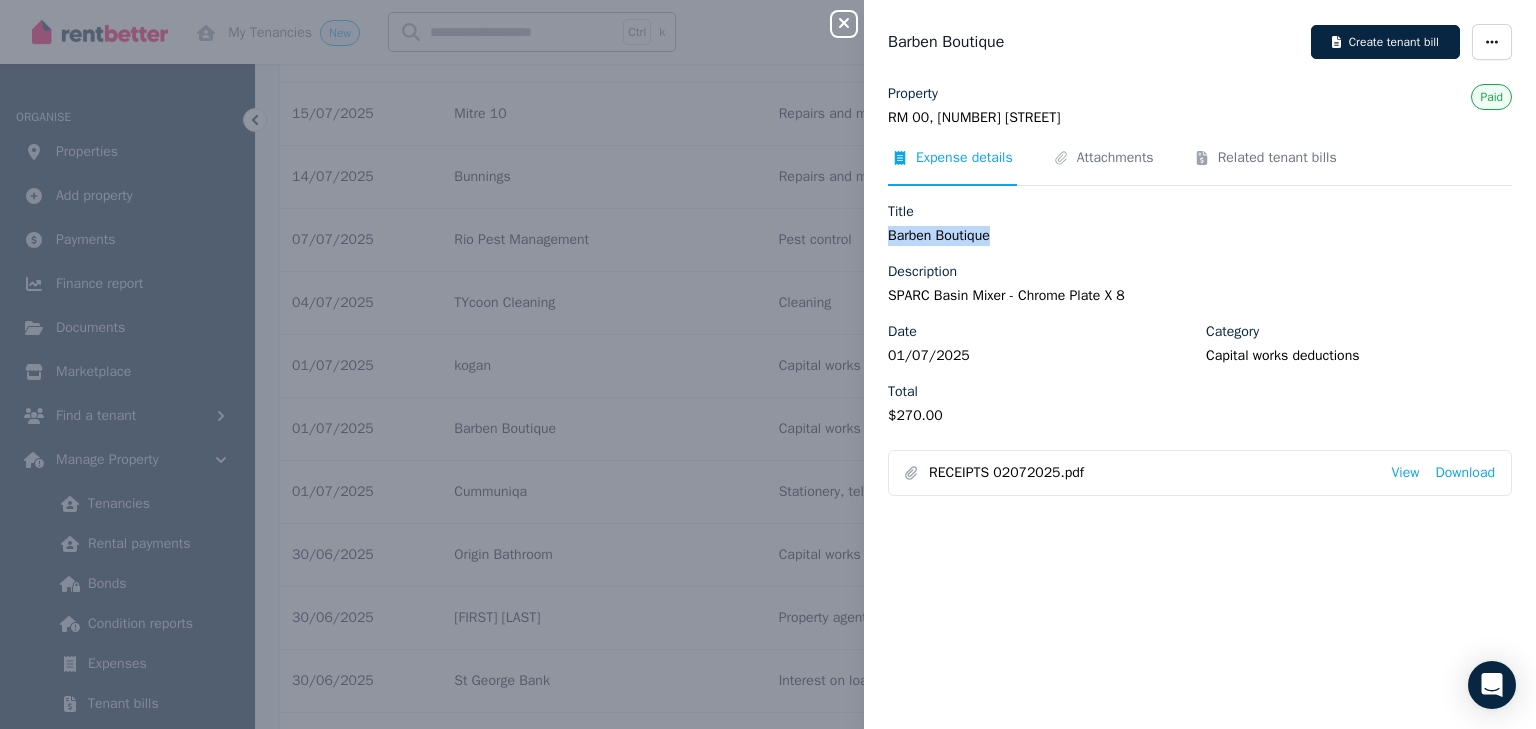 drag, startPoint x: 889, startPoint y: 236, endPoint x: 992, endPoint y: 238, distance: 103.01942 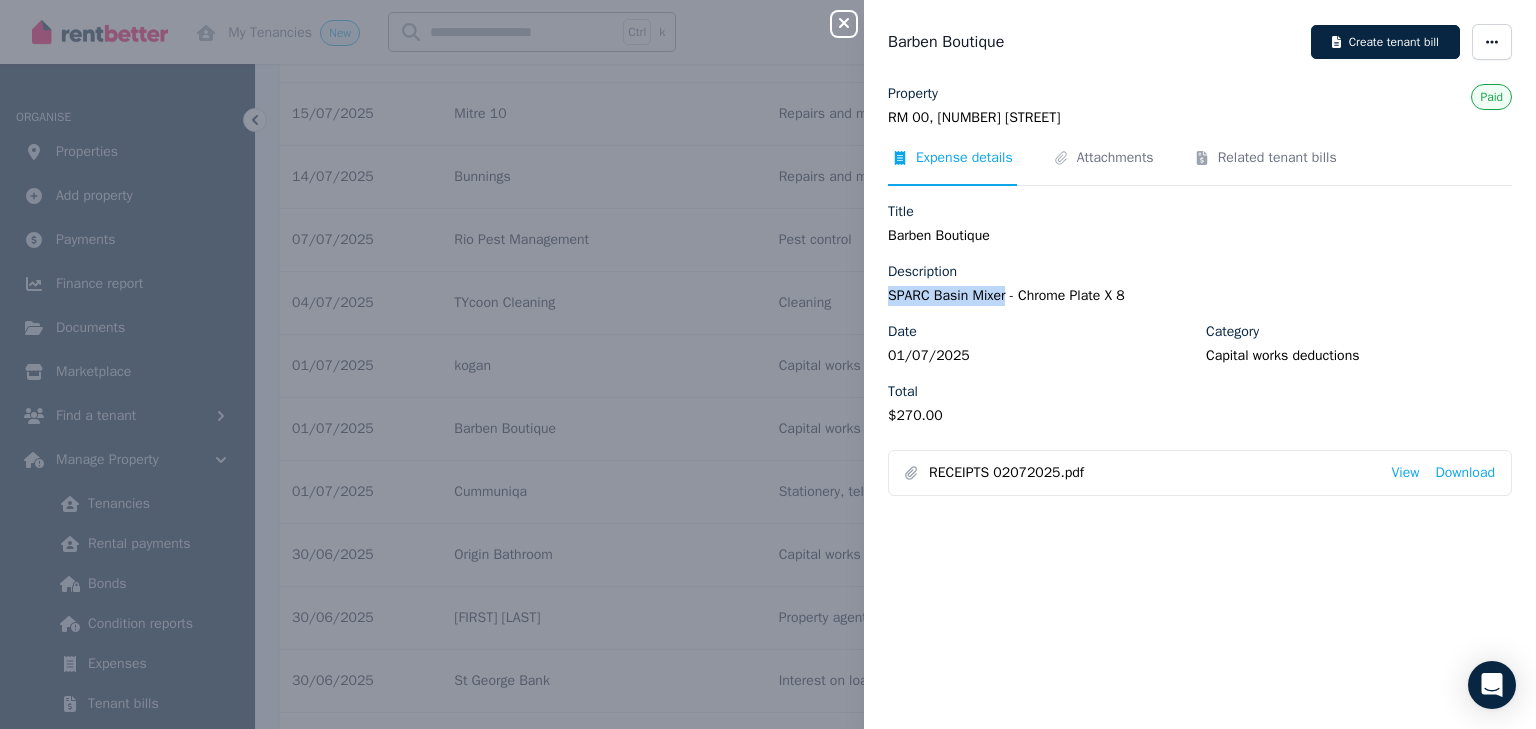 drag, startPoint x: 889, startPoint y: 293, endPoint x: 1000, endPoint y: 296, distance: 111.040535 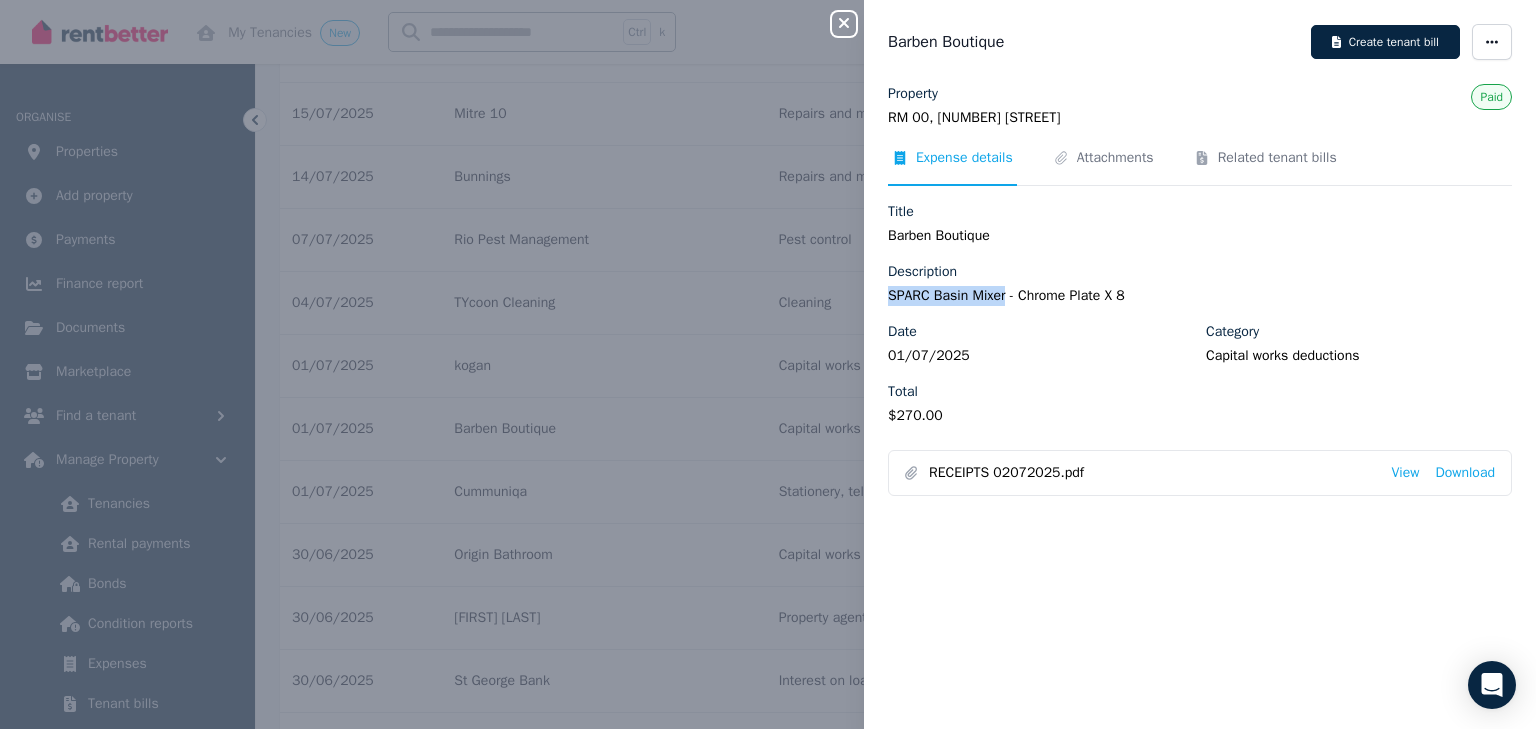 click on "SPARC Basin Mixer -
Chrome Plate X 8" at bounding box center [1200, 296] 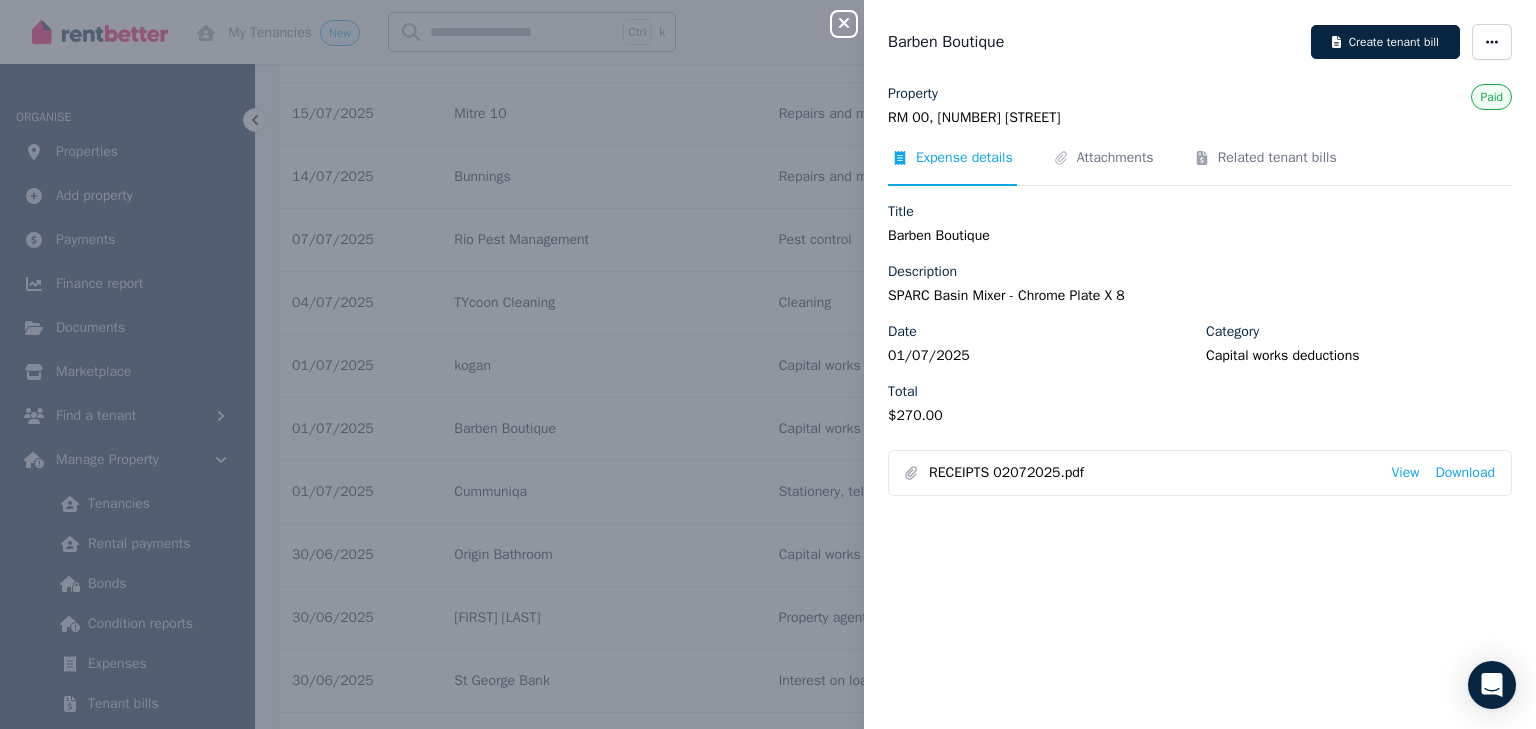 click on "Date [DATE]" at bounding box center (1041, 344) 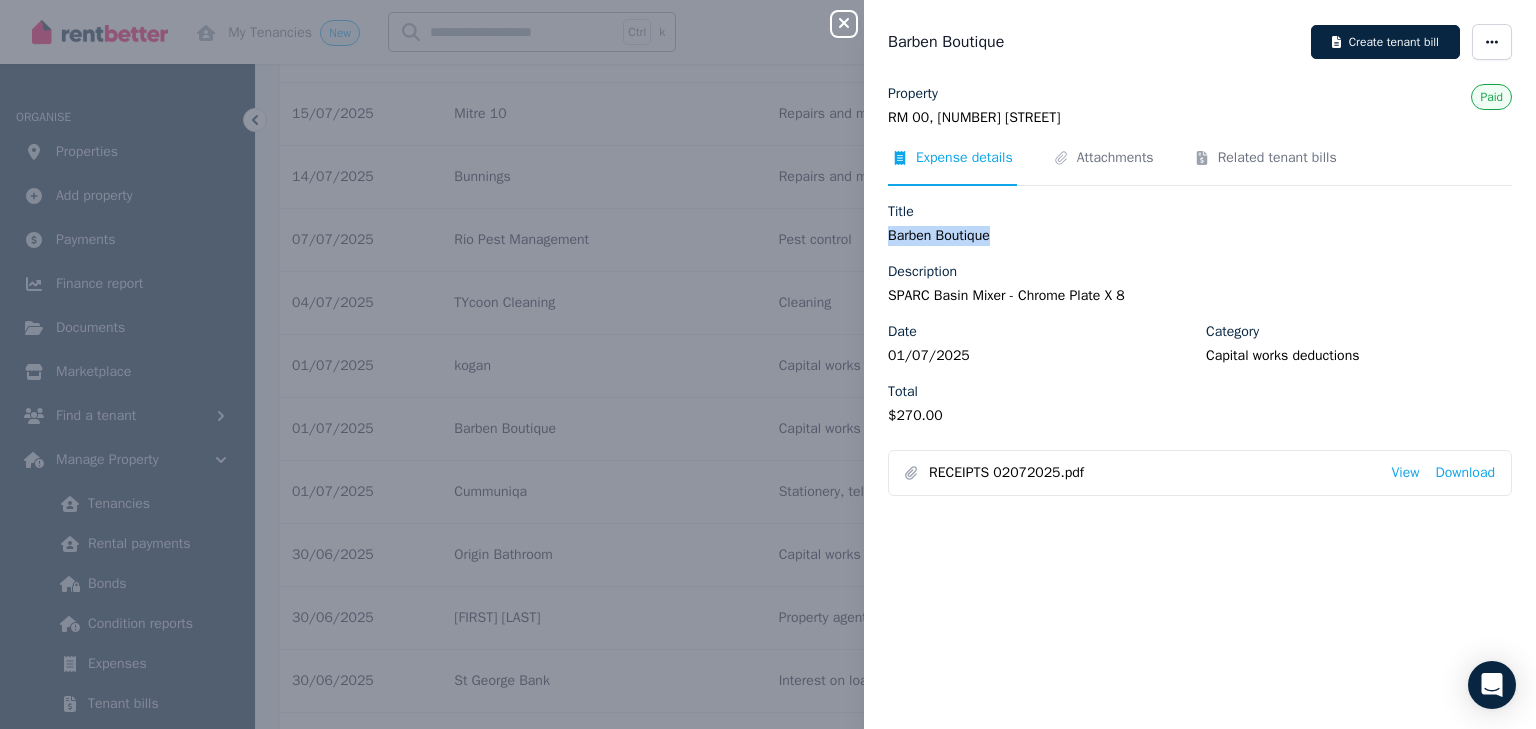 drag, startPoint x: 889, startPoint y: 235, endPoint x: 989, endPoint y: 244, distance: 100.40418 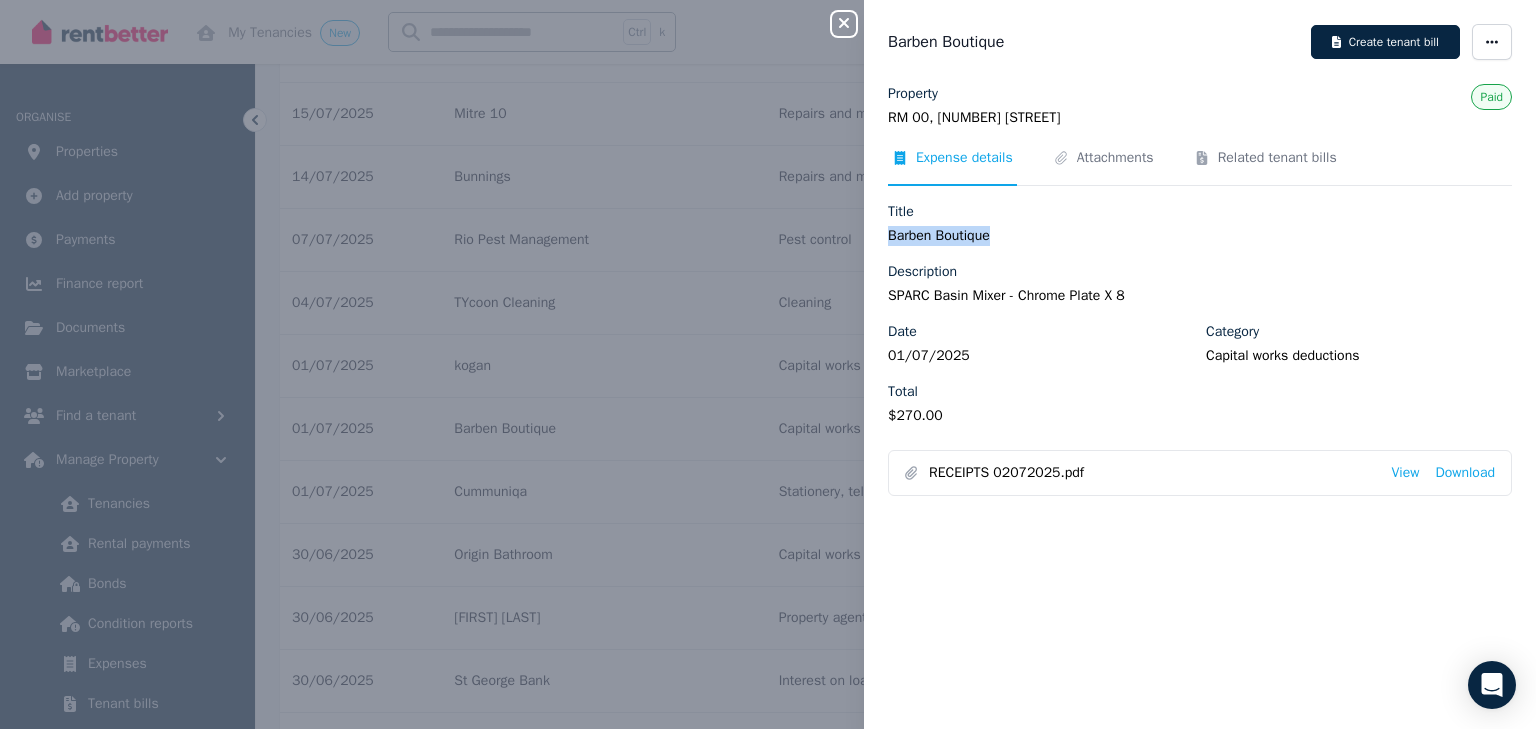 click on "Barben Boutique" at bounding box center (1200, 236) 